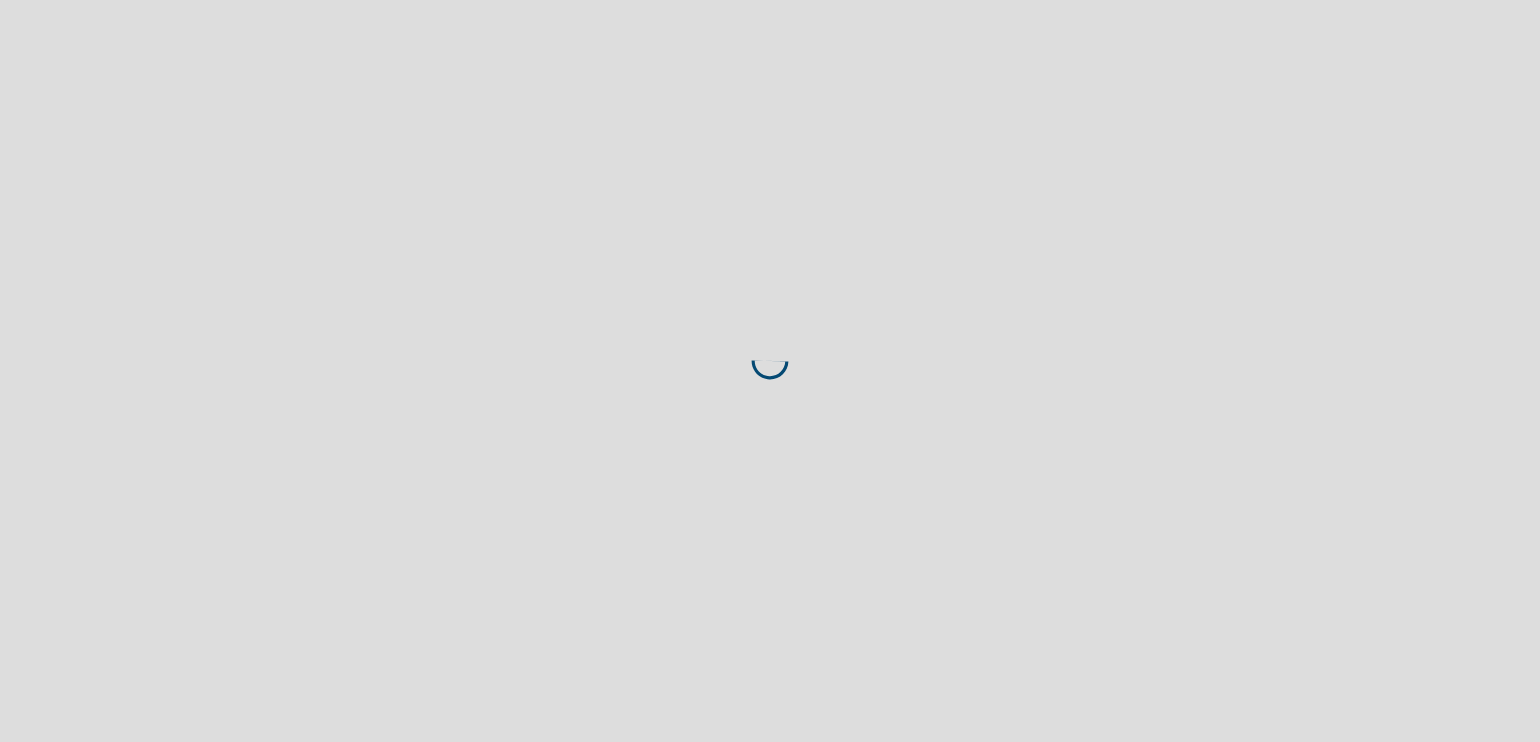 scroll, scrollTop: 0, scrollLeft: 0, axis: both 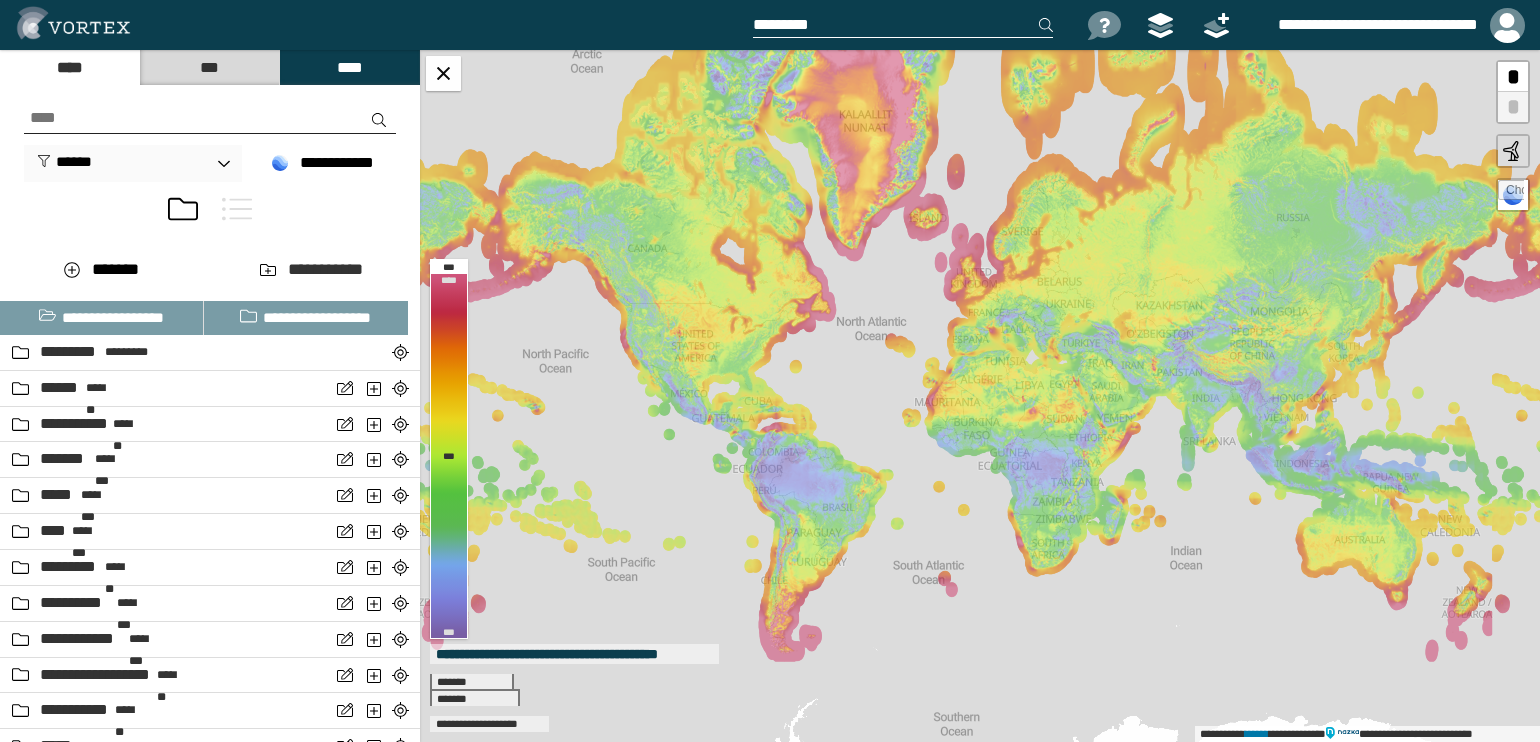 click at bounding box center [237, 209] 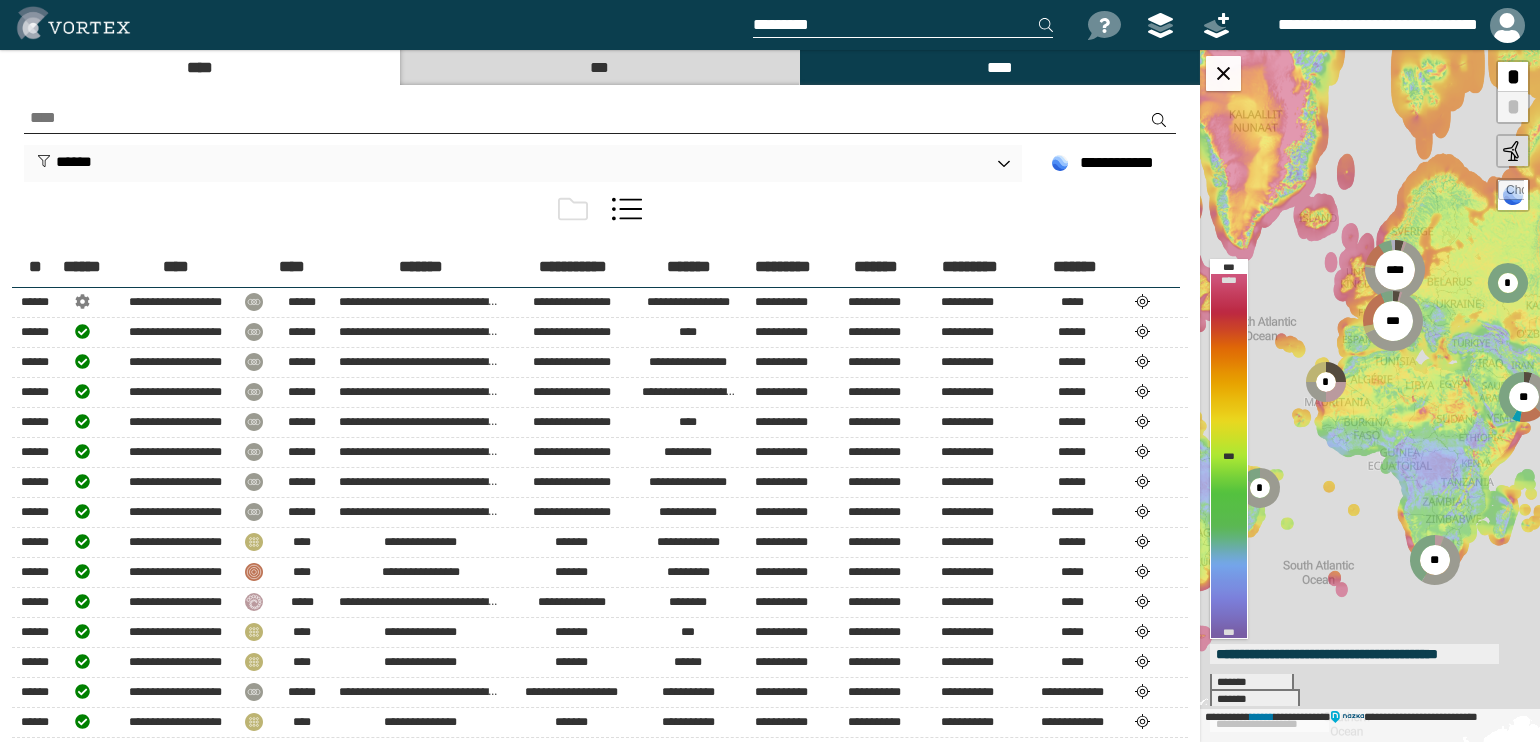 click on "***" at bounding box center (599, 67) 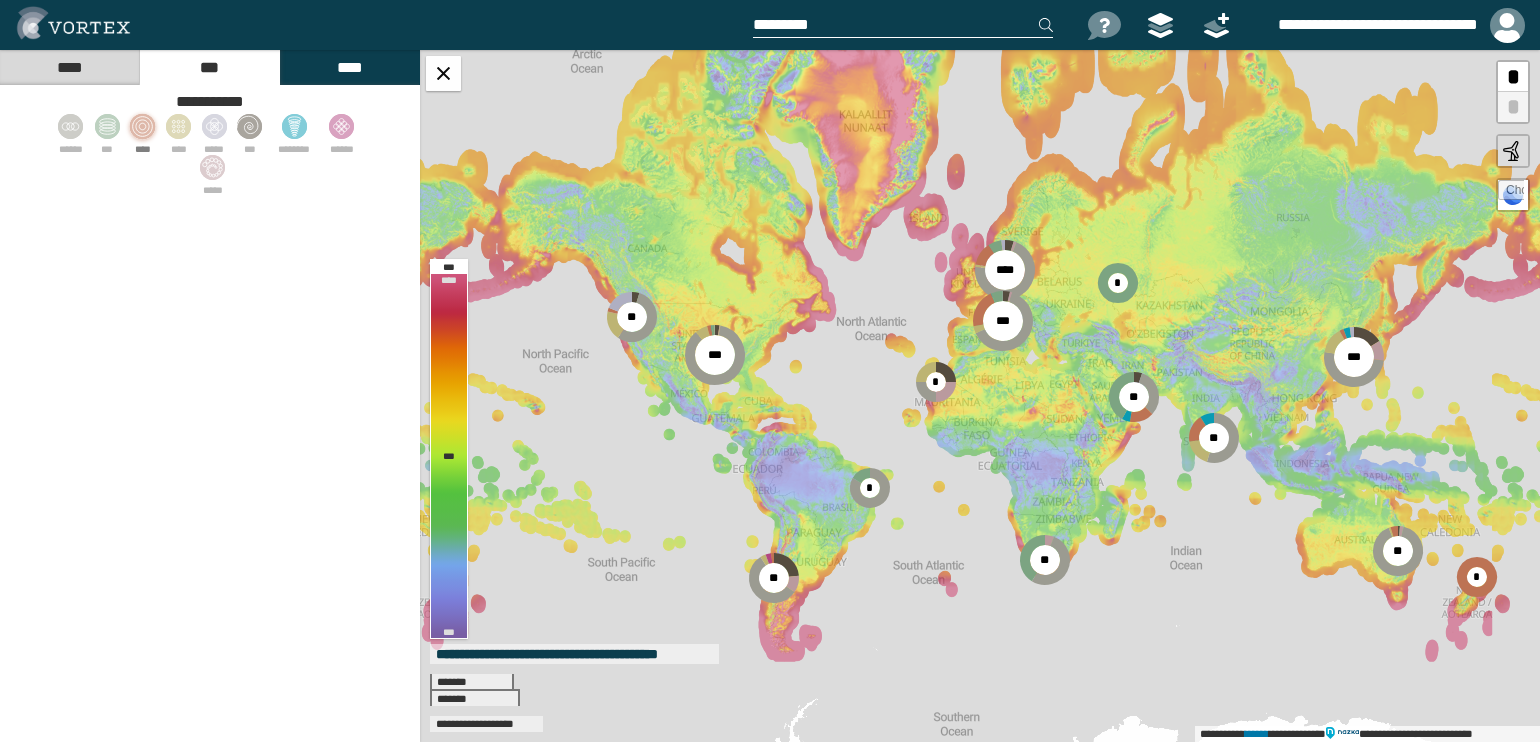 click 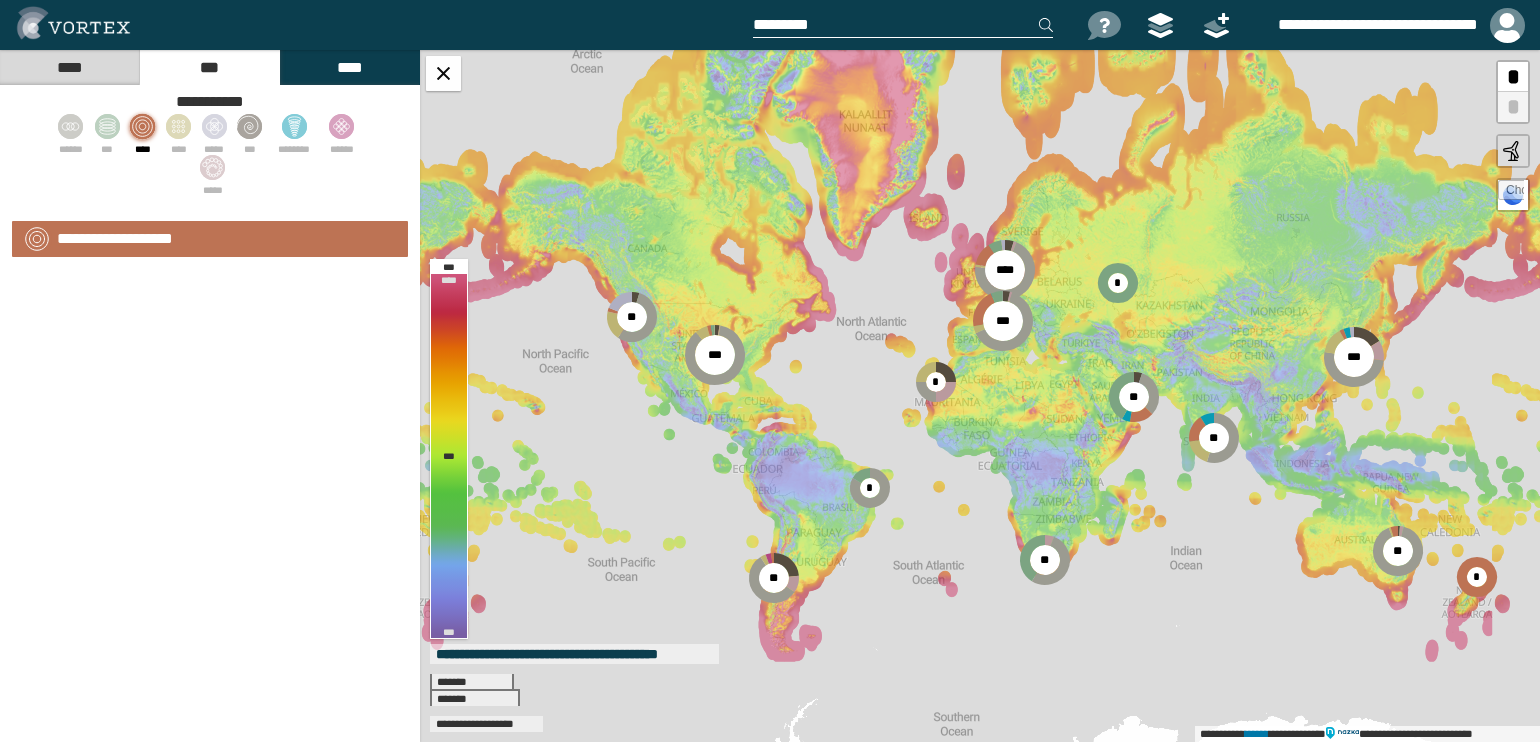 select on "*" 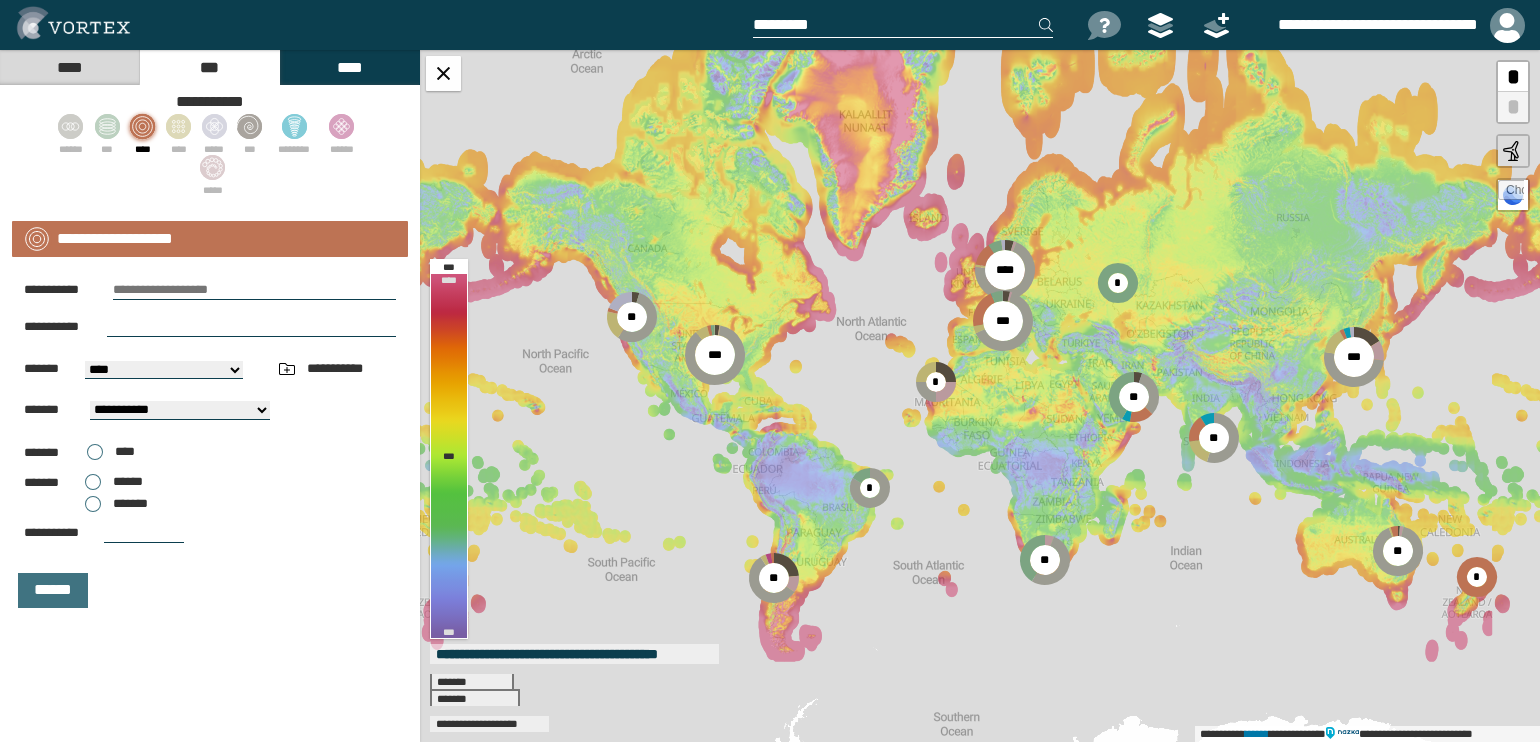 click at bounding box center (254, 290) 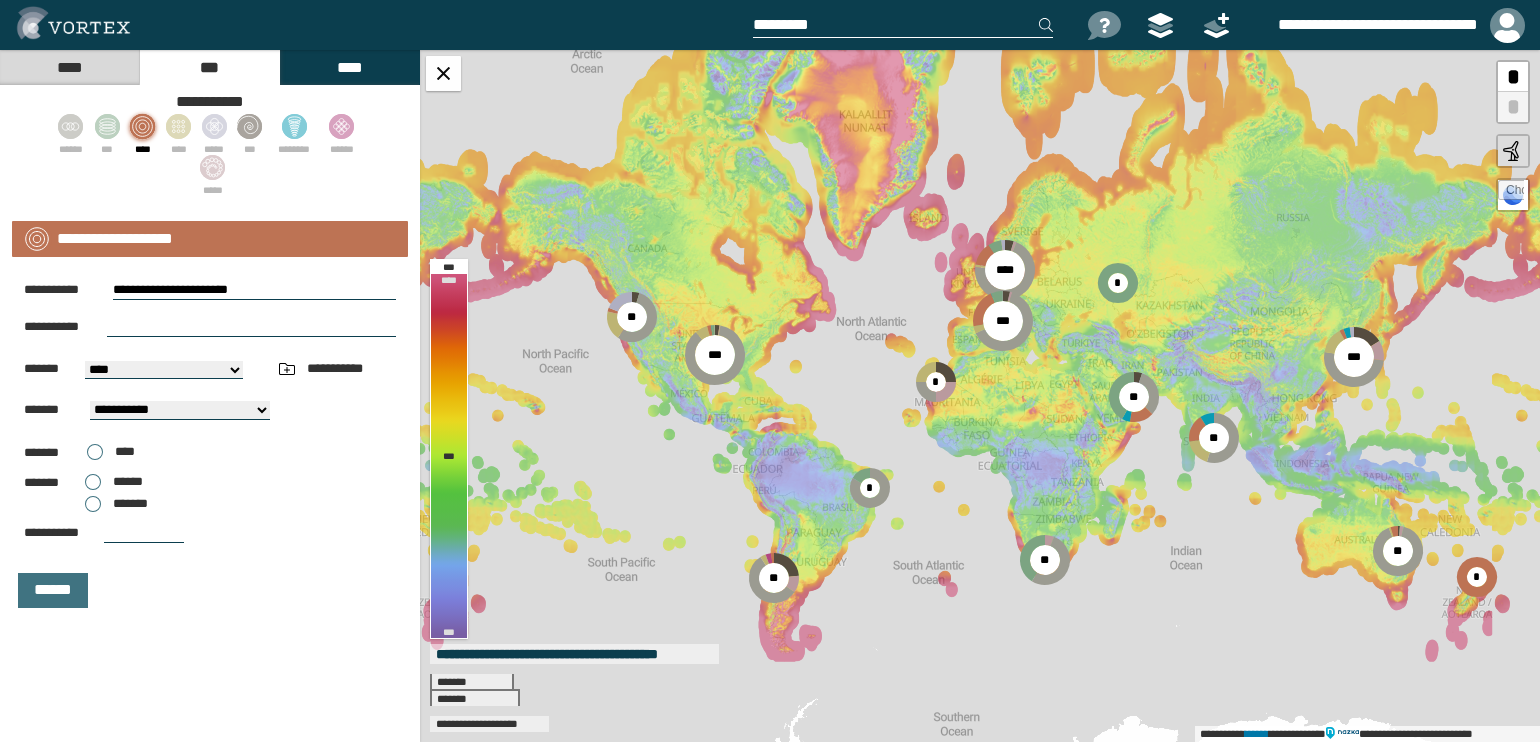 click on "**********" at bounding box center (254, 290) 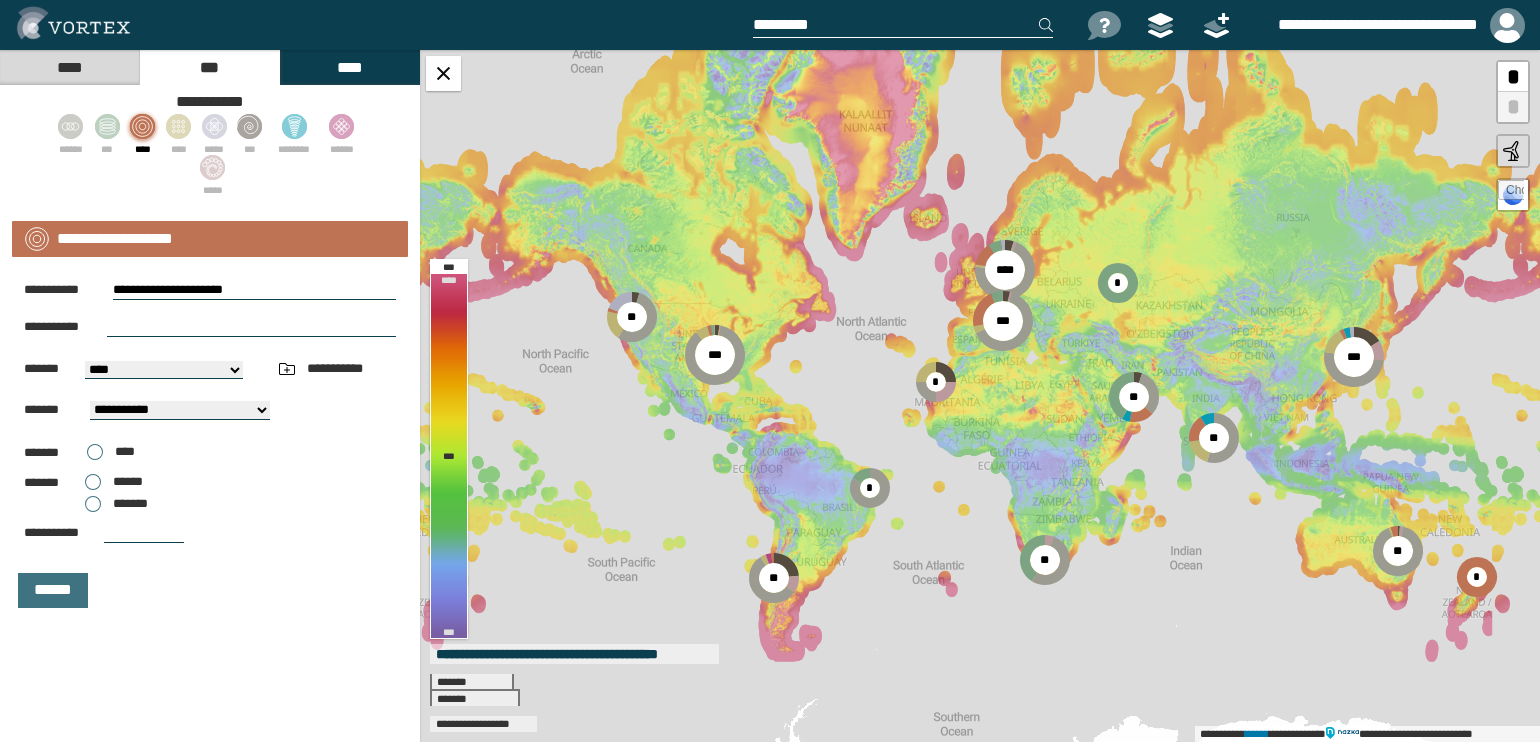 type on "**********" 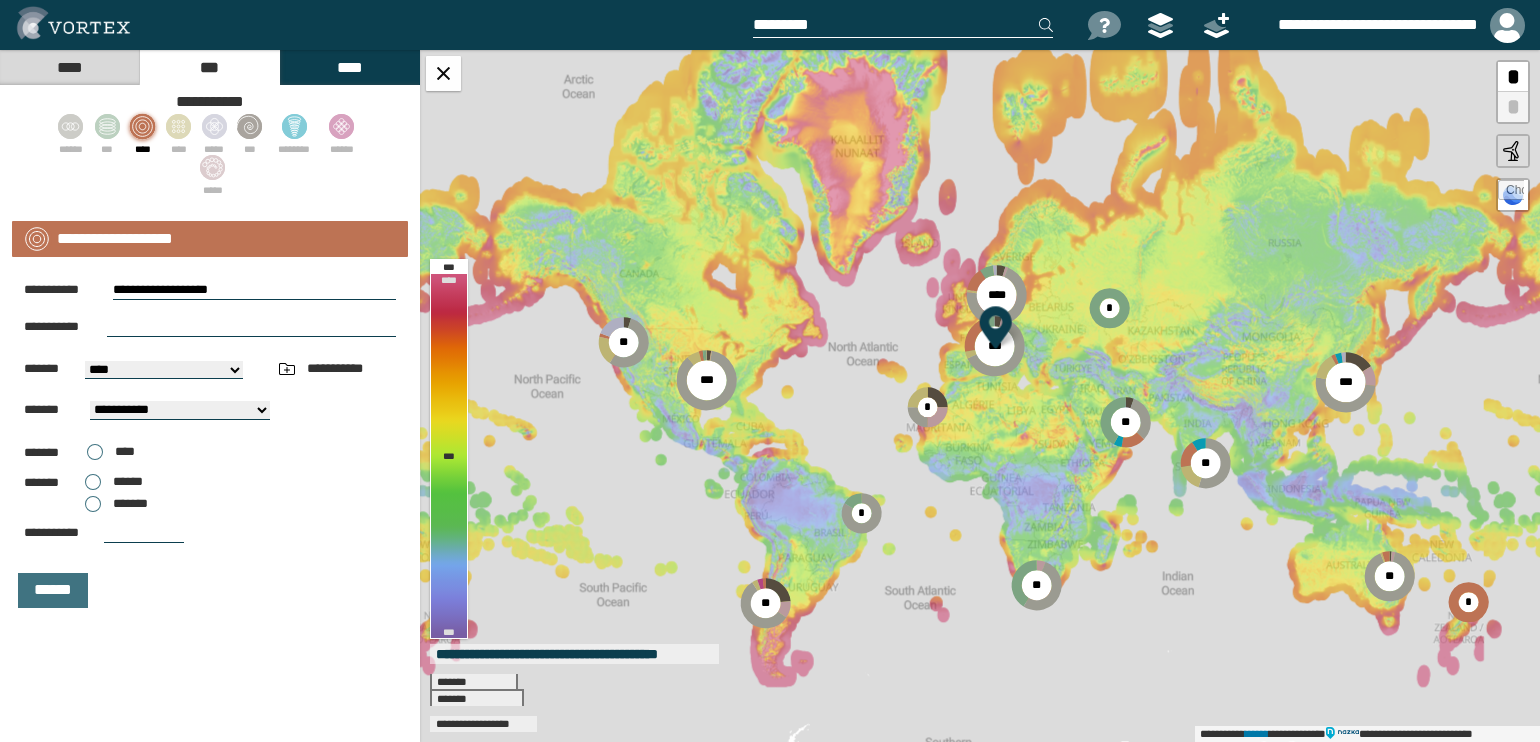 click at bounding box center (251, 327) 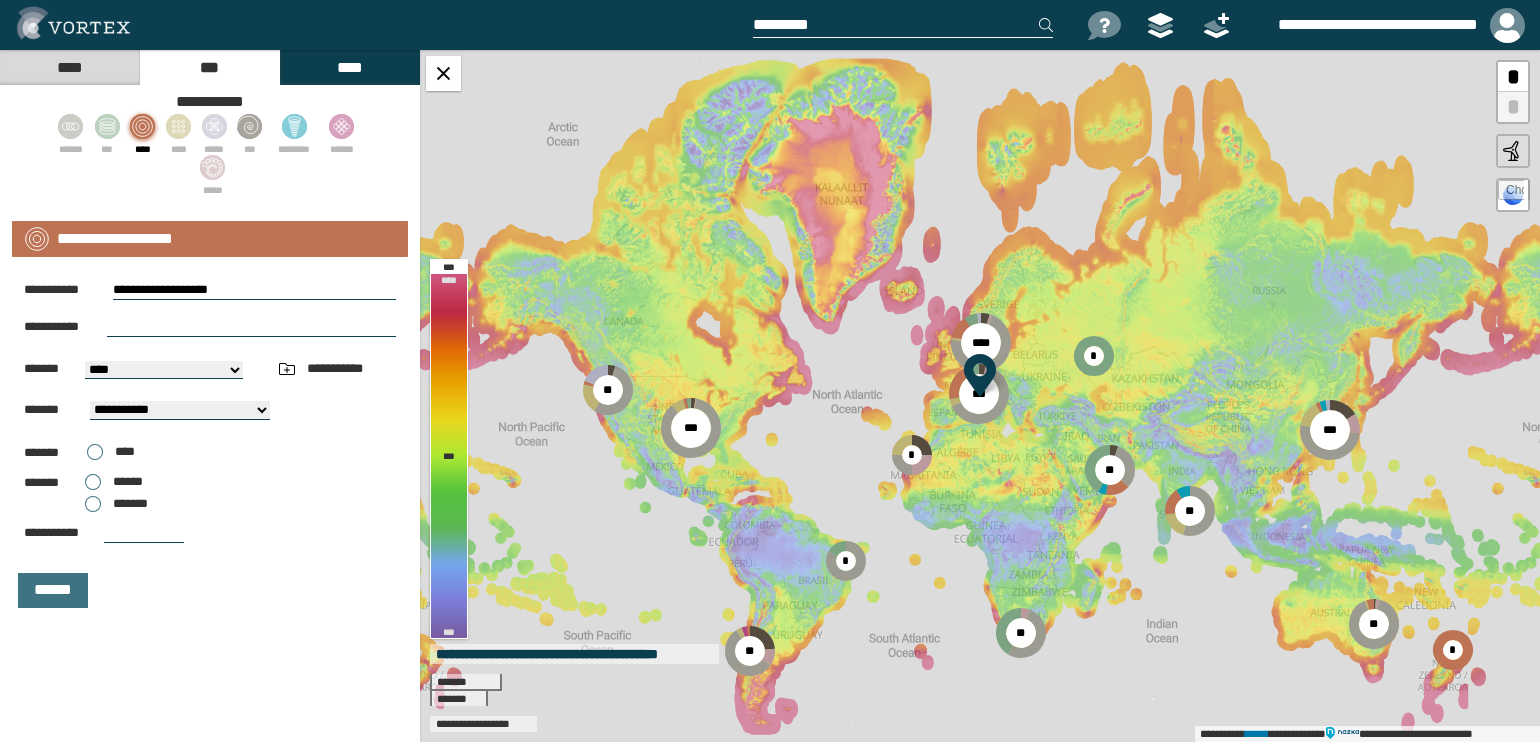 select on "**" 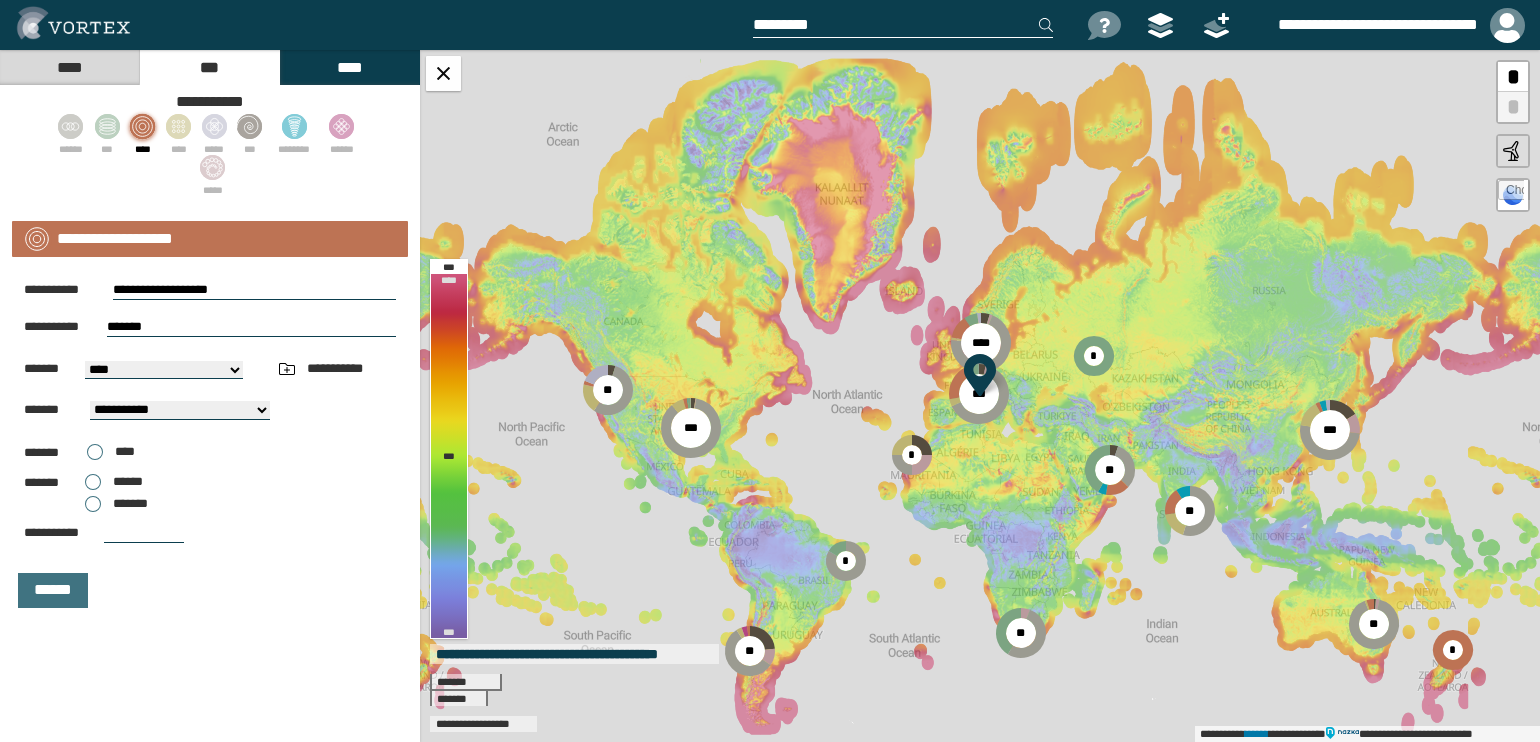 type on "*******" 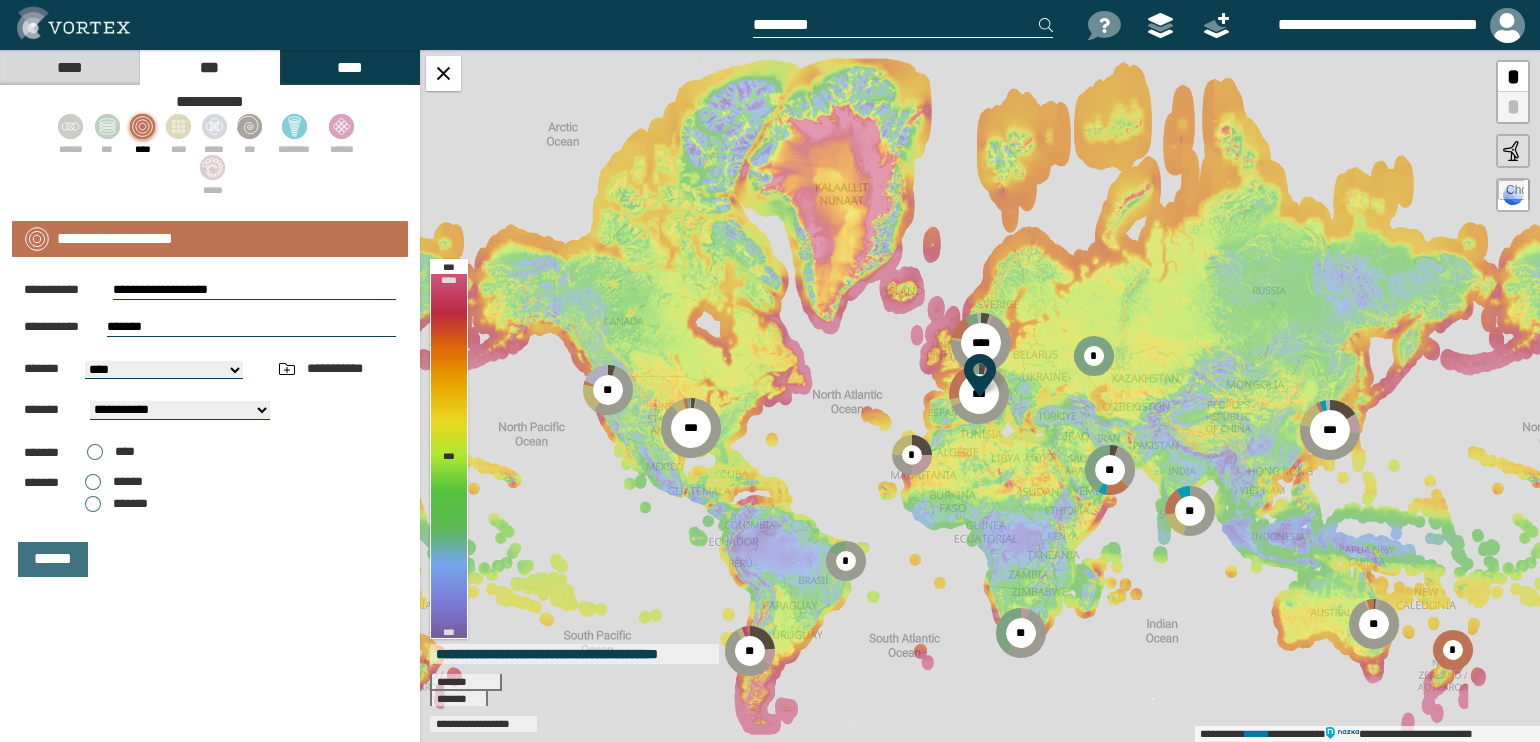 click on "**********" at bounding box center (164, 370) 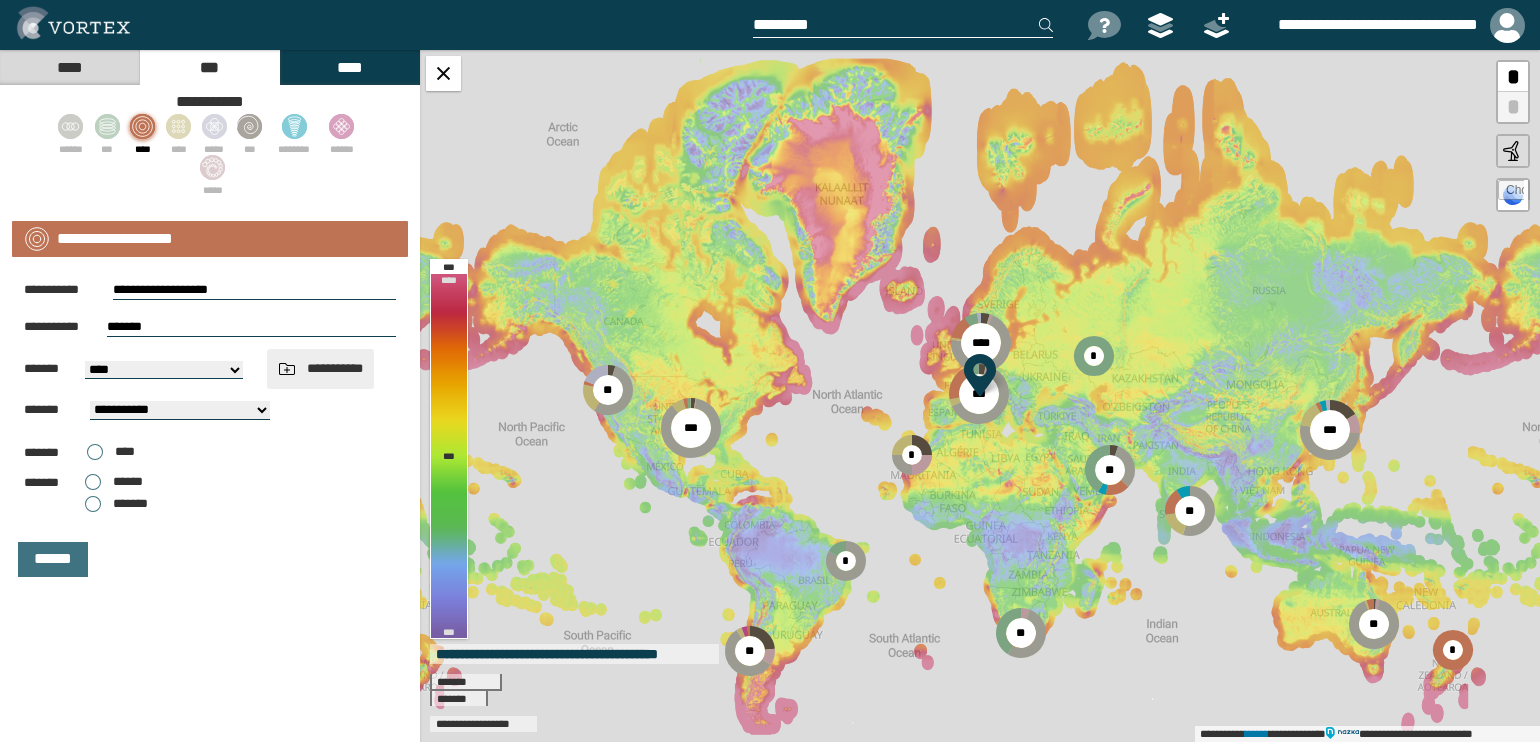 click on "**********" at bounding box center (320, 368) 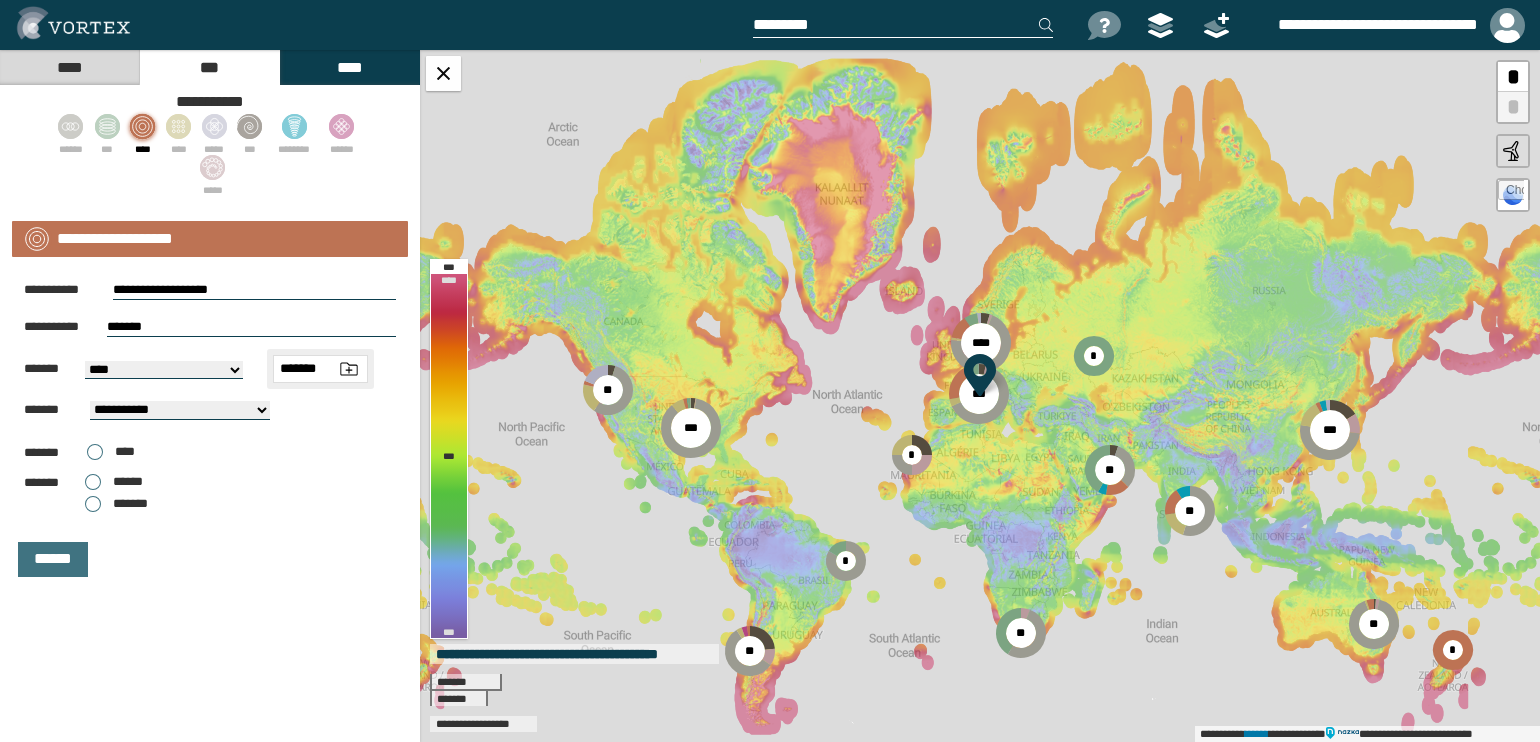 type on "*******" 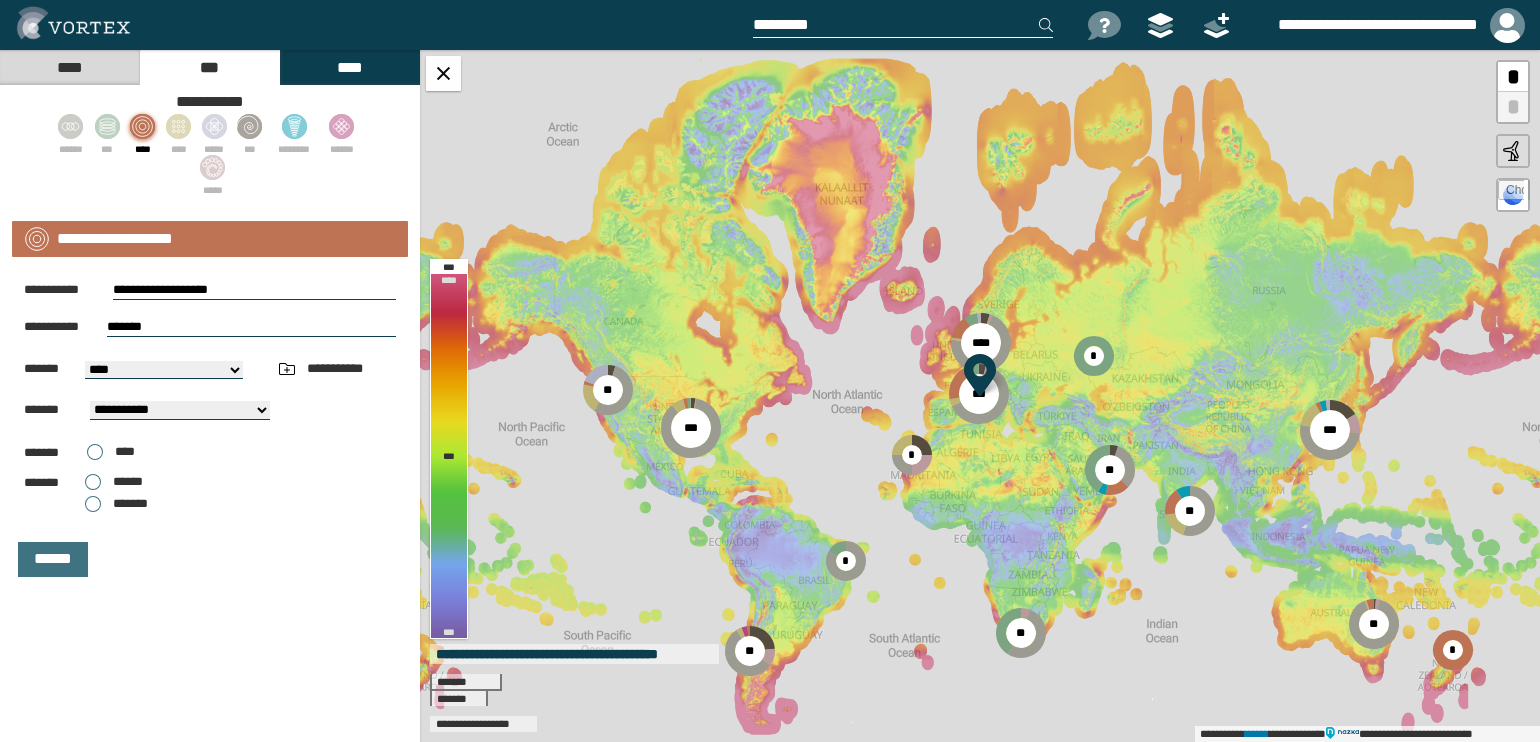 click on "**********" at bounding box center (164, 370) 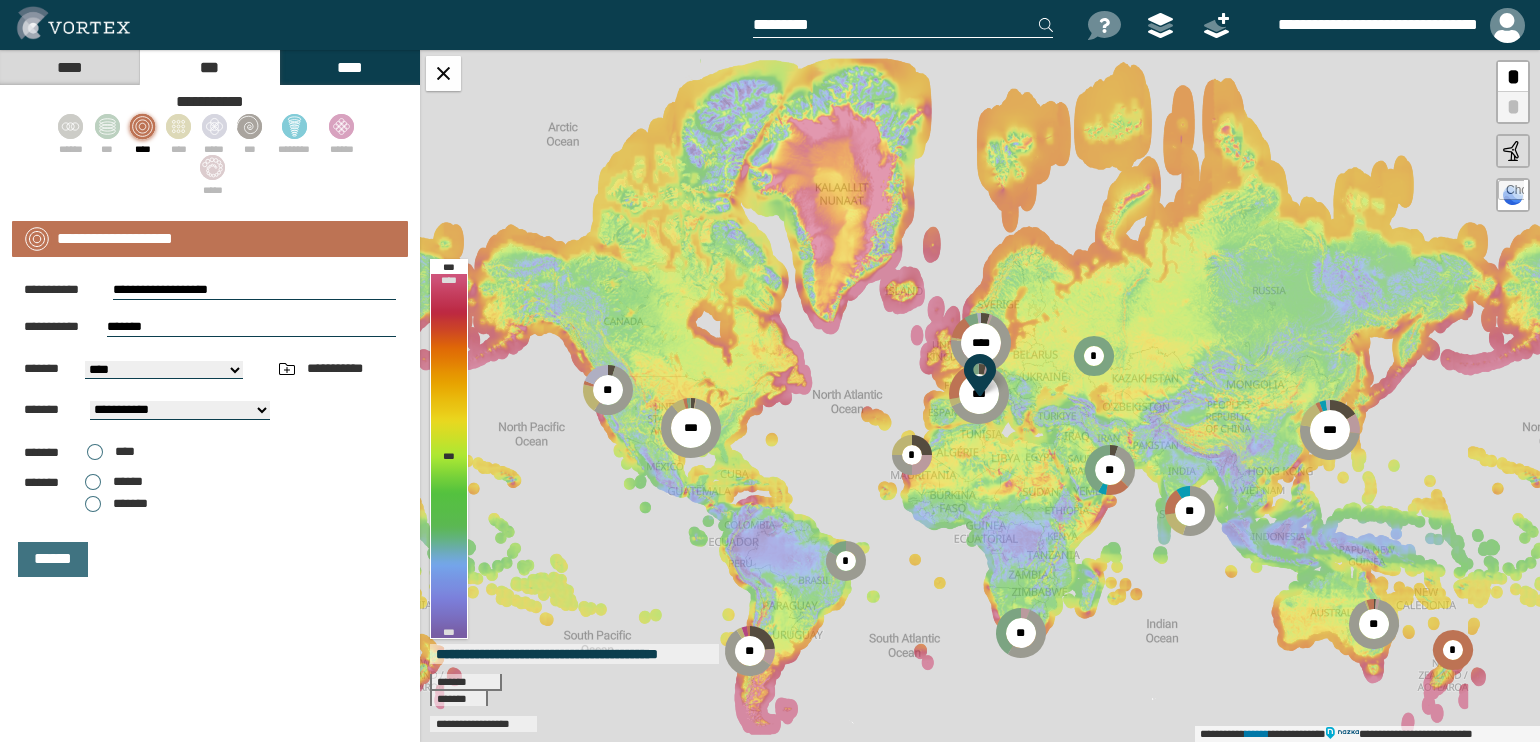 select on "*****" 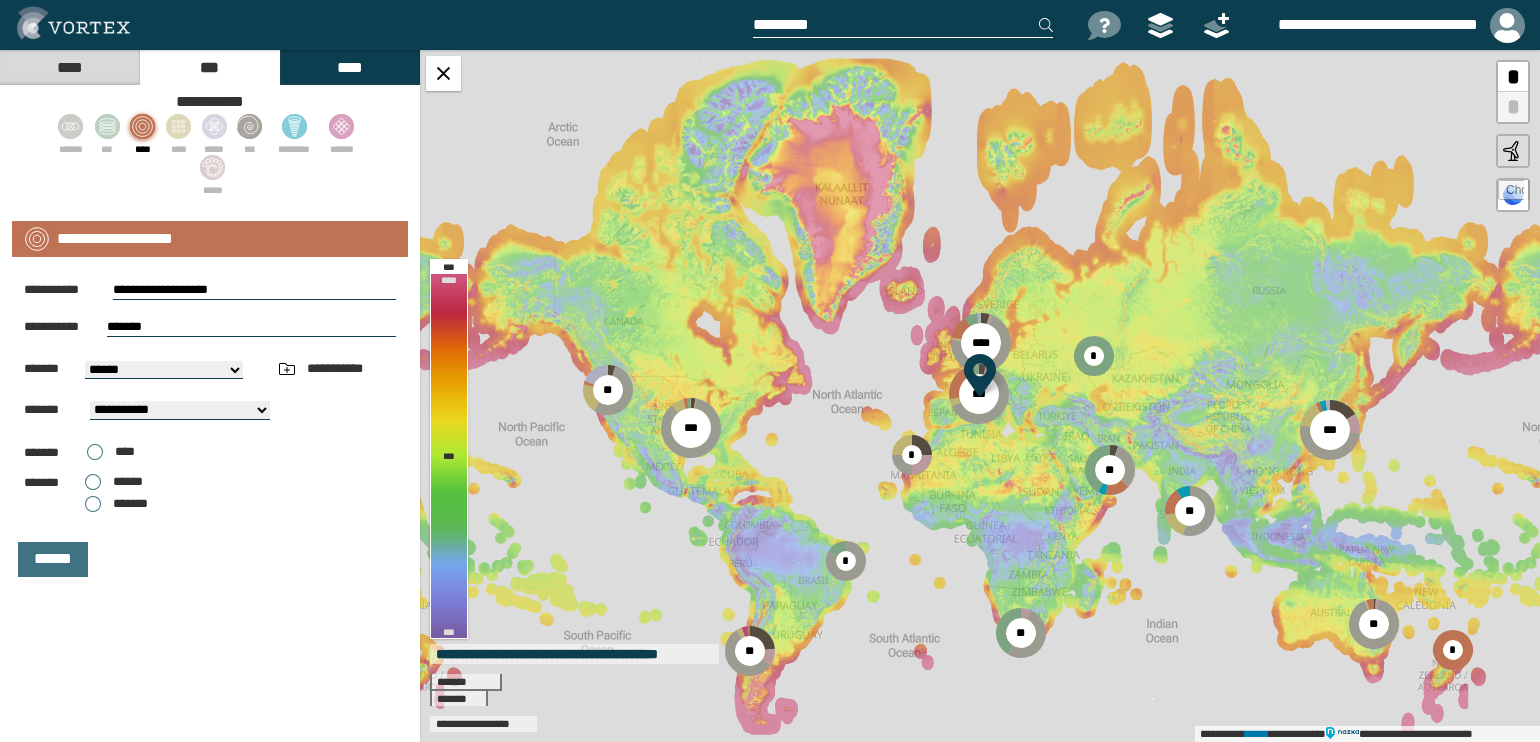 click on "**********" at bounding box center (164, 370) 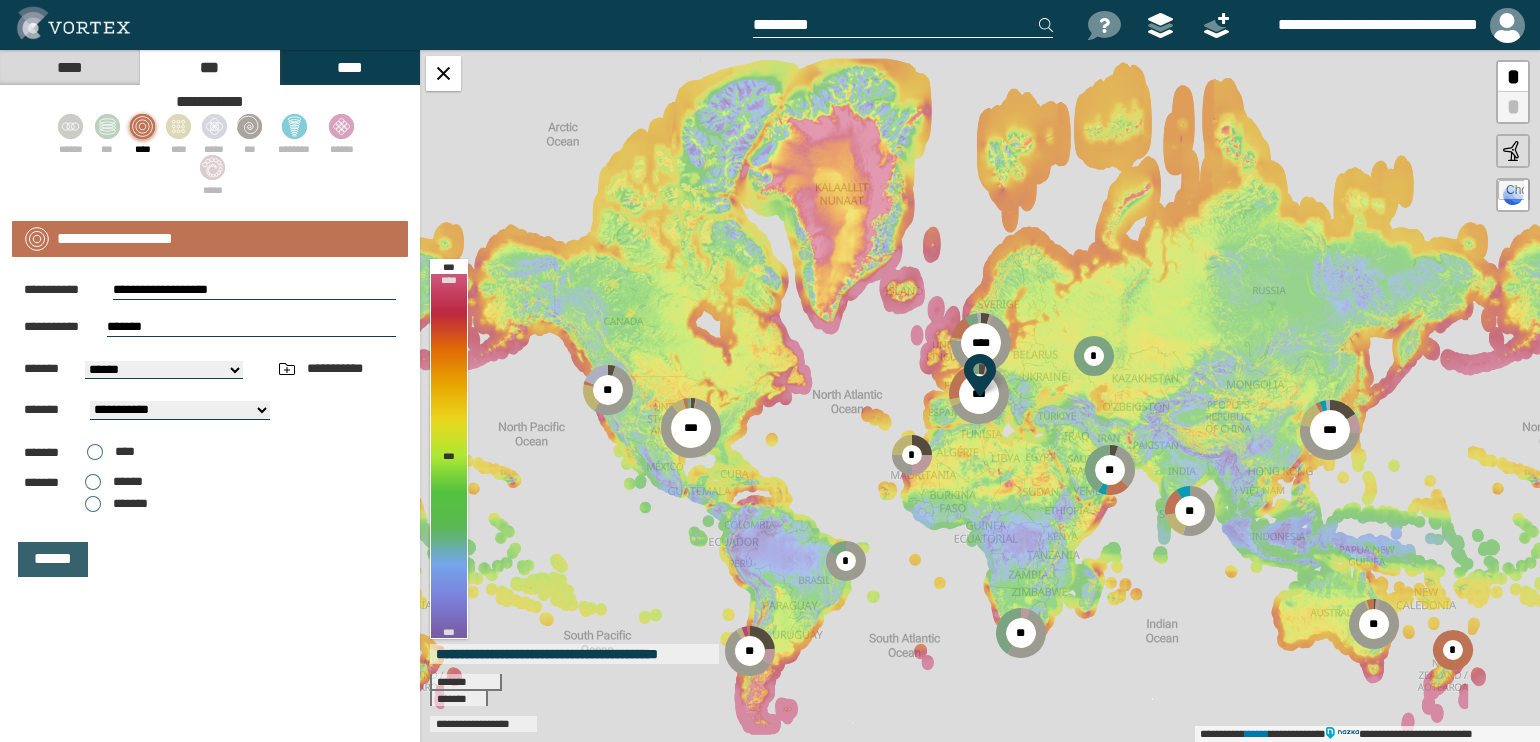click on "******" at bounding box center [53, 559] 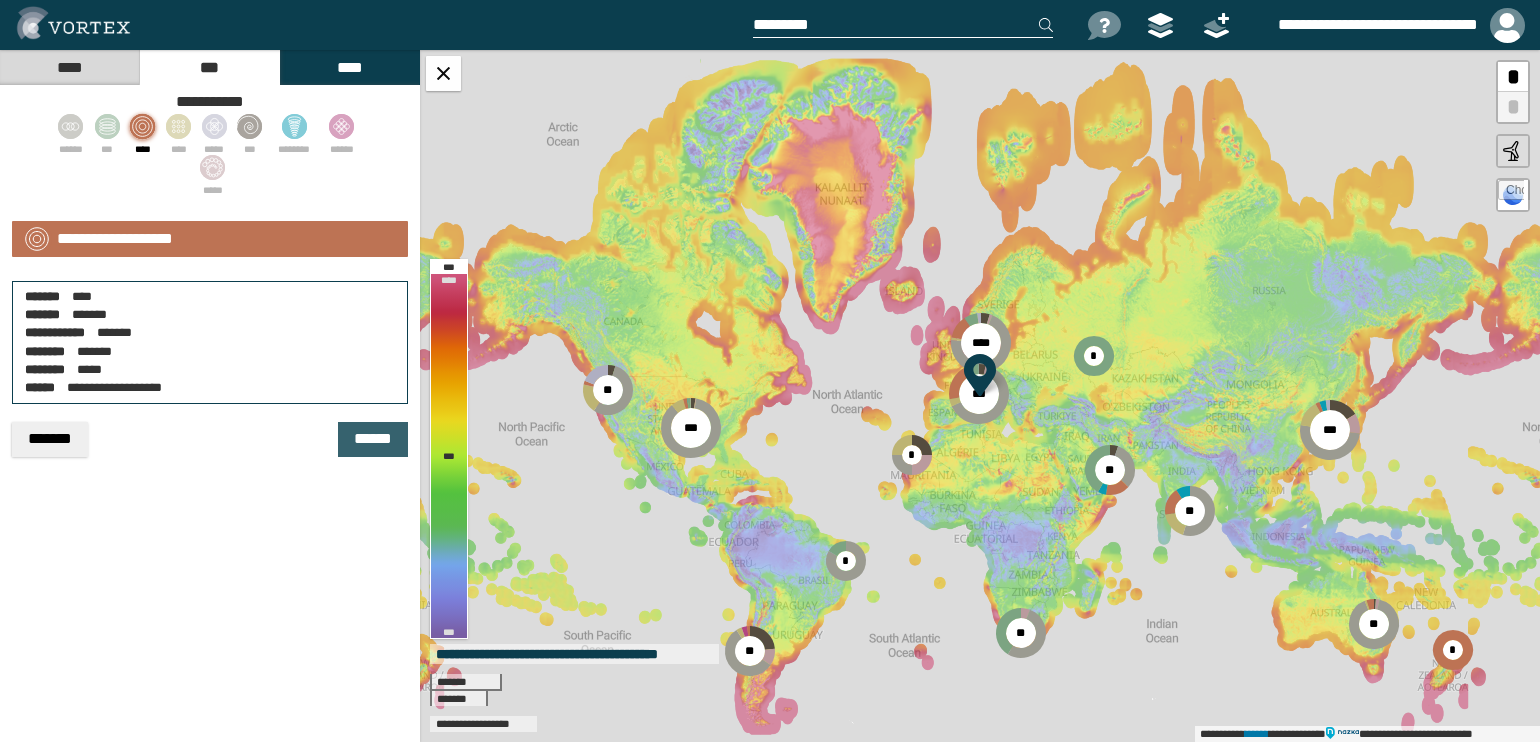 click on "******" at bounding box center [373, 439] 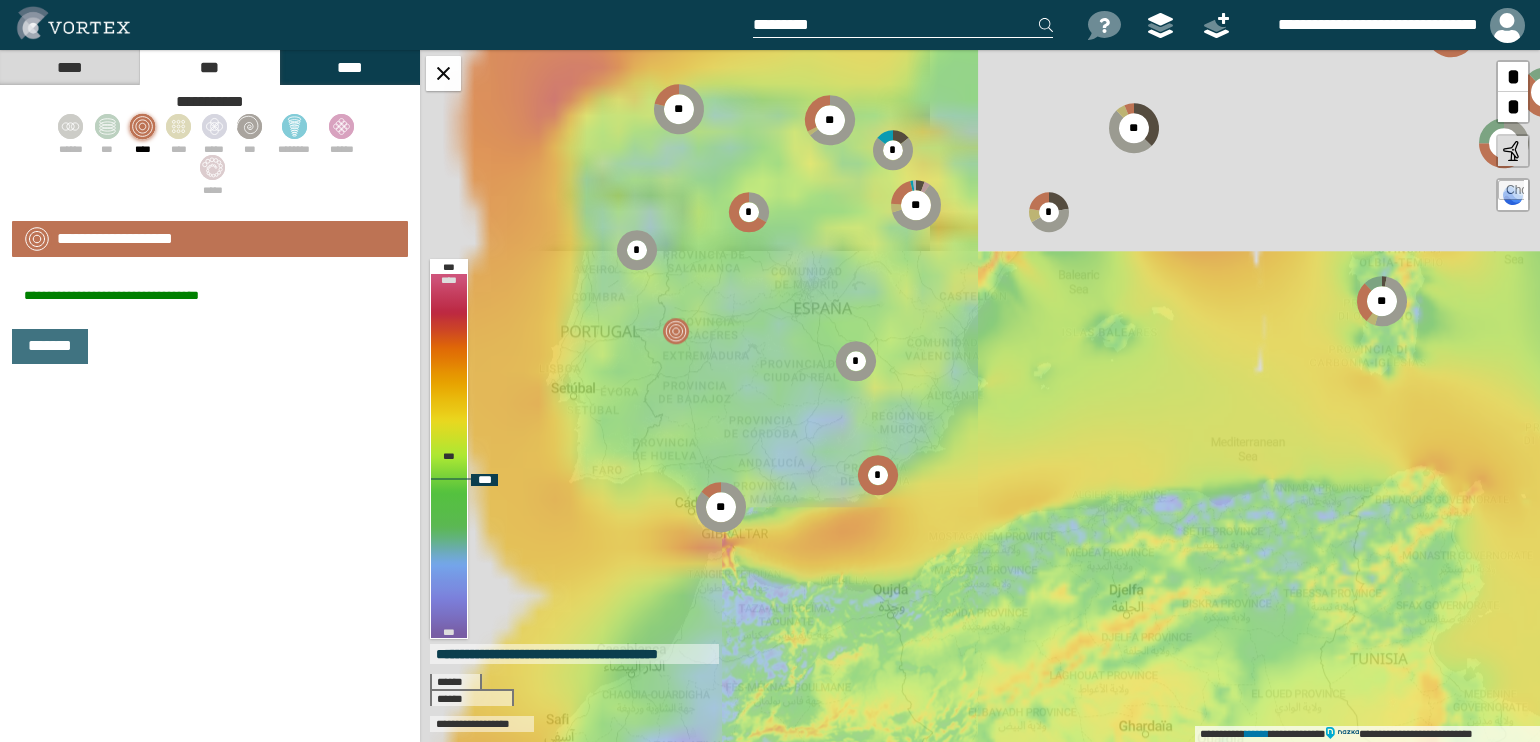 drag, startPoint x: 906, startPoint y: 230, endPoint x: 910, endPoint y: 622, distance: 392.02042 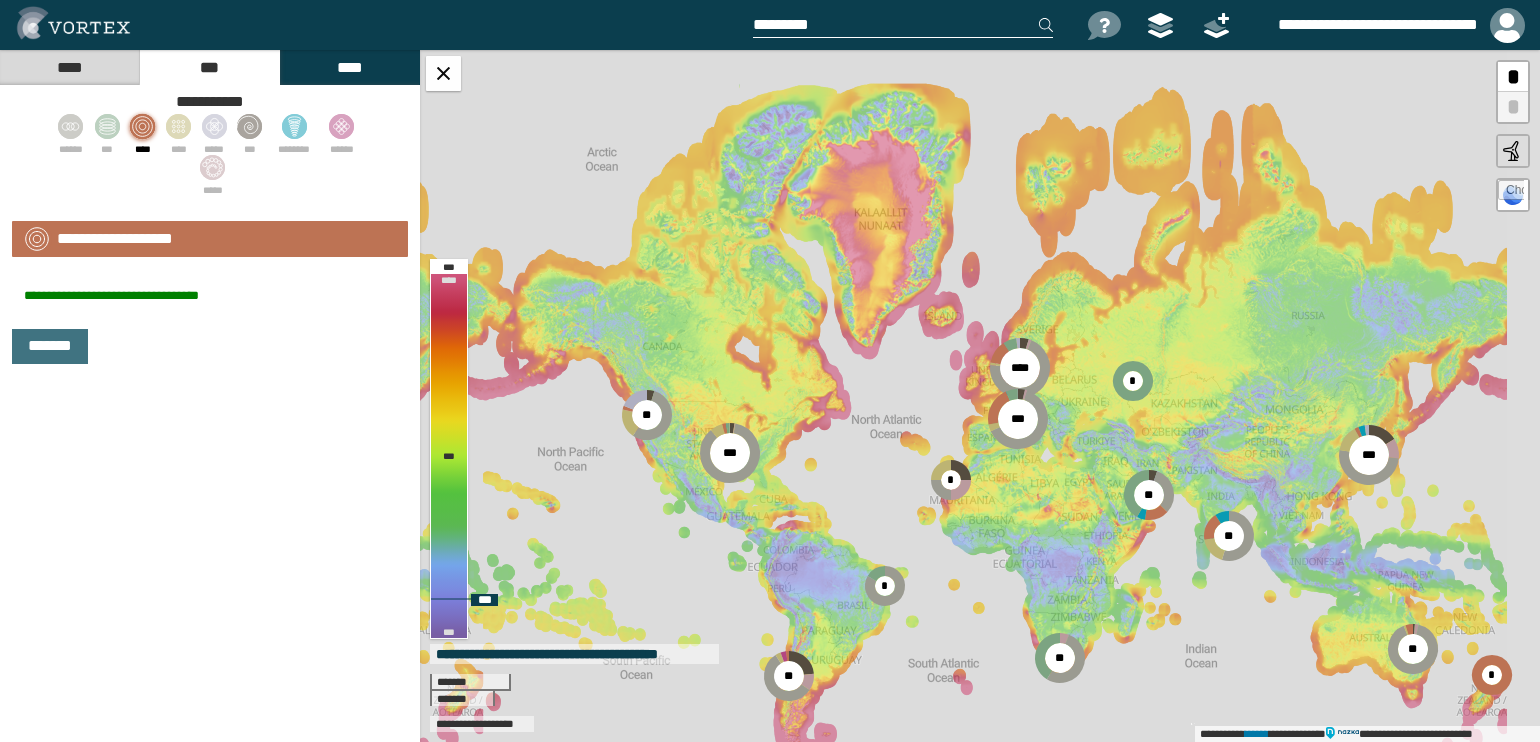 drag, startPoint x: 1297, startPoint y: 474, endPoint x: 968, endPoint y: 615, distance: 357.94135 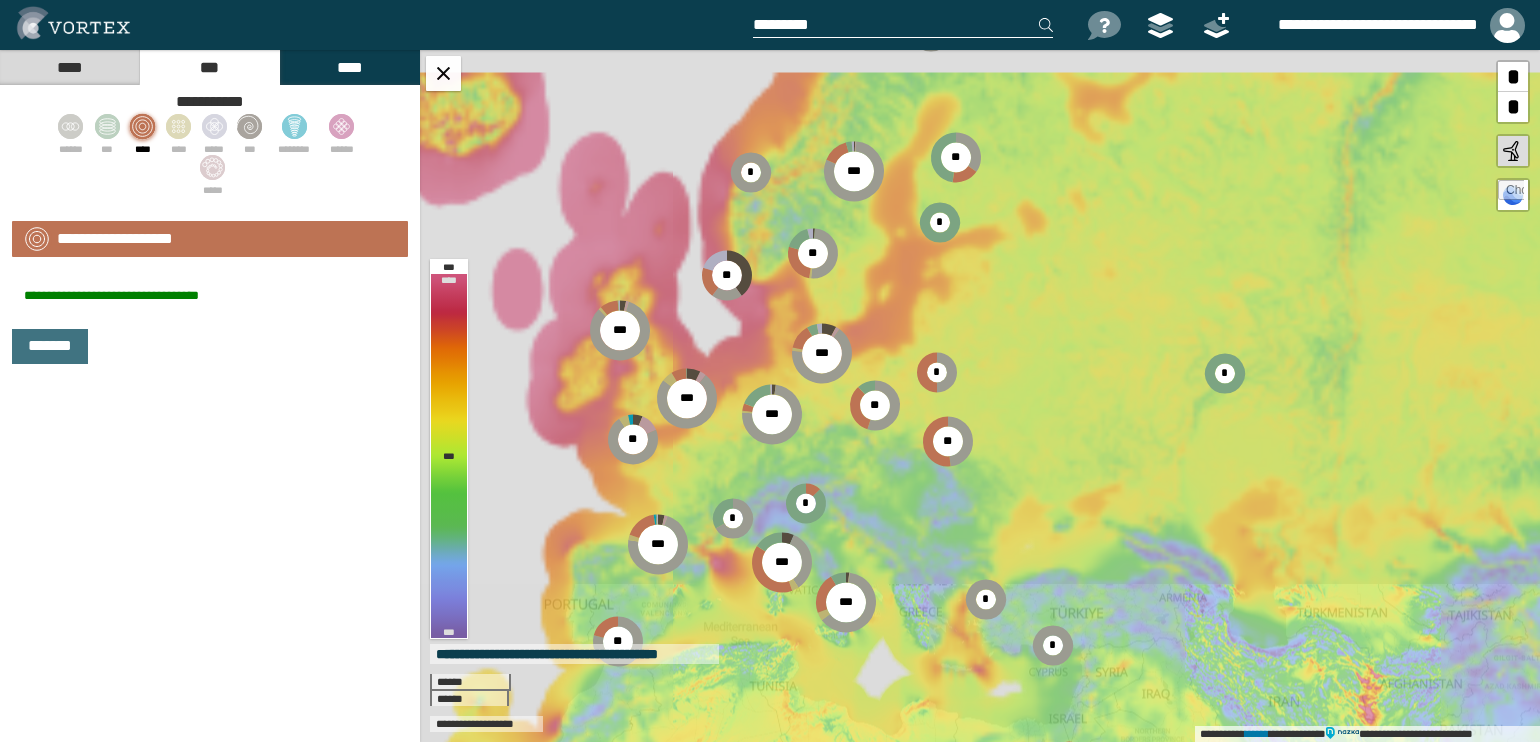 drag, startPoint x: 881, startPoint y: 196, endPoint x: 840, endPoint y: 806, distance: 611.37634 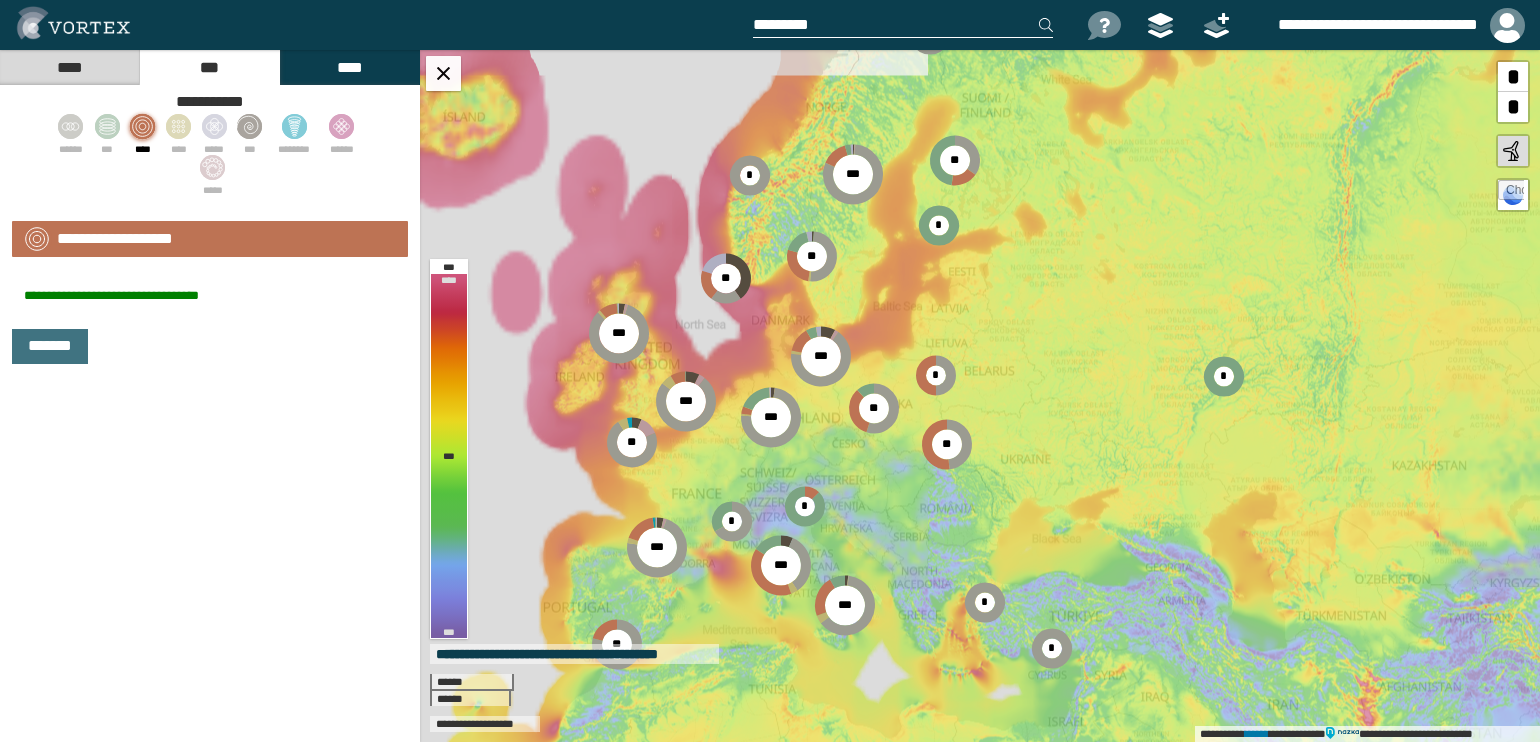 click on "****" at bounding box center [69, 67] 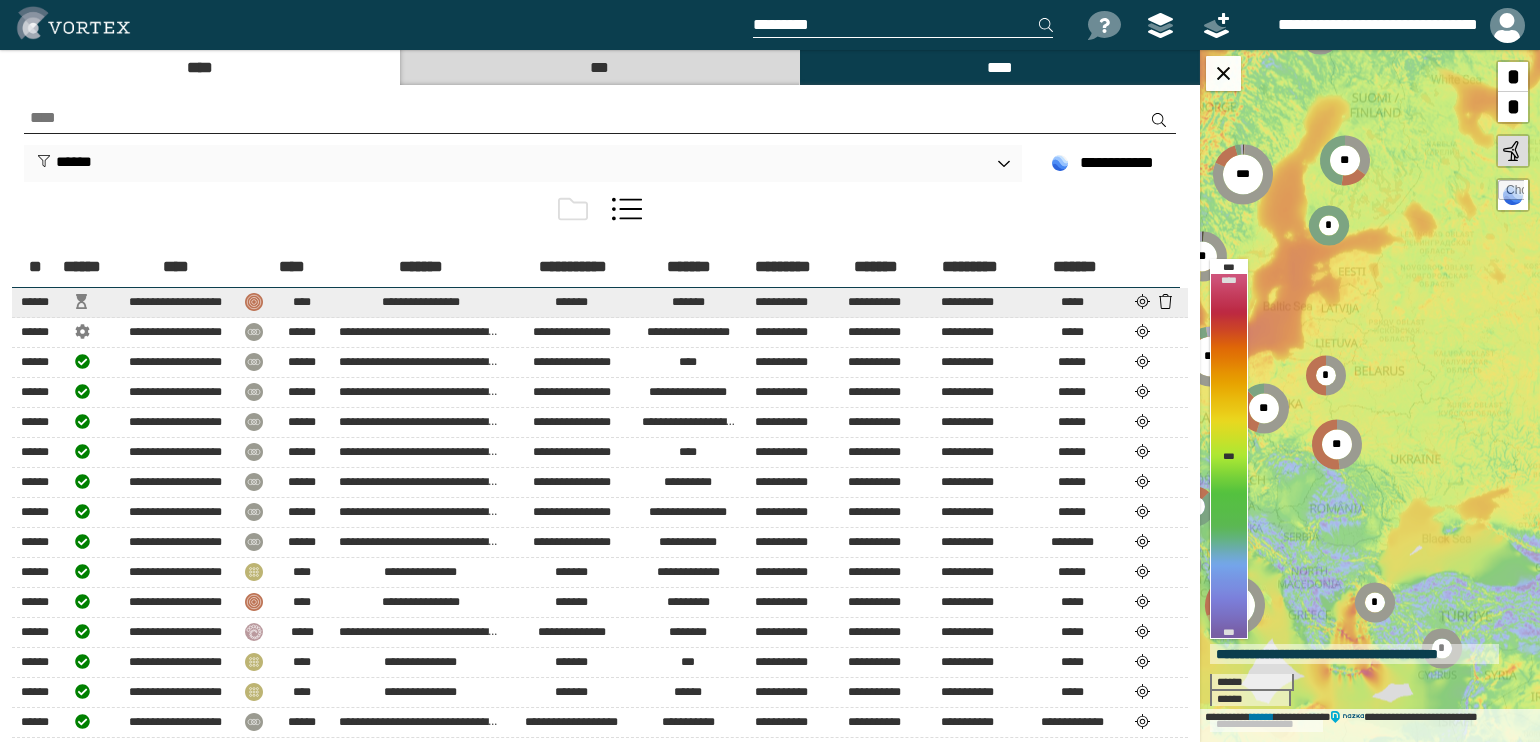 click at bounding box center [1142, 301] 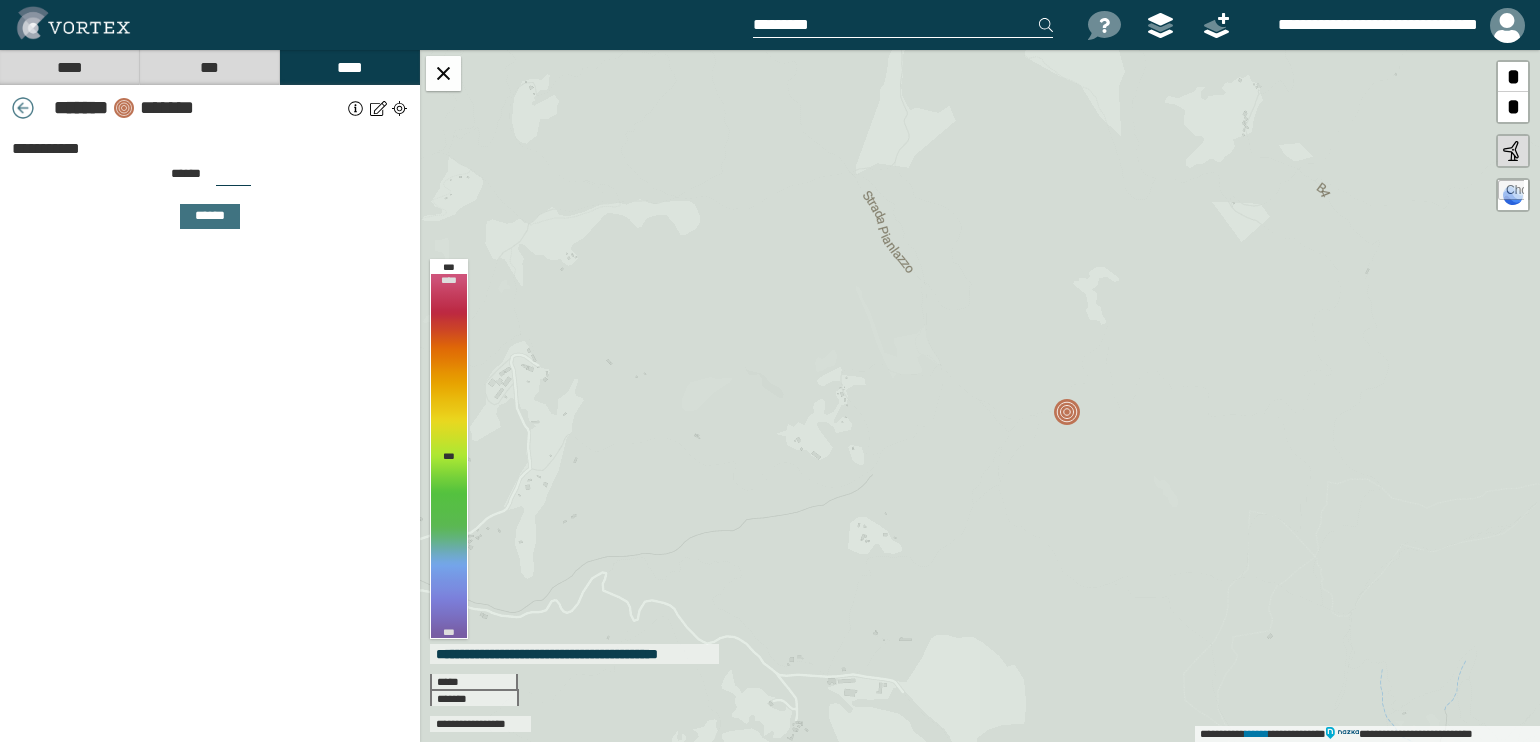 click on "***" at bounding box center [233, 178] 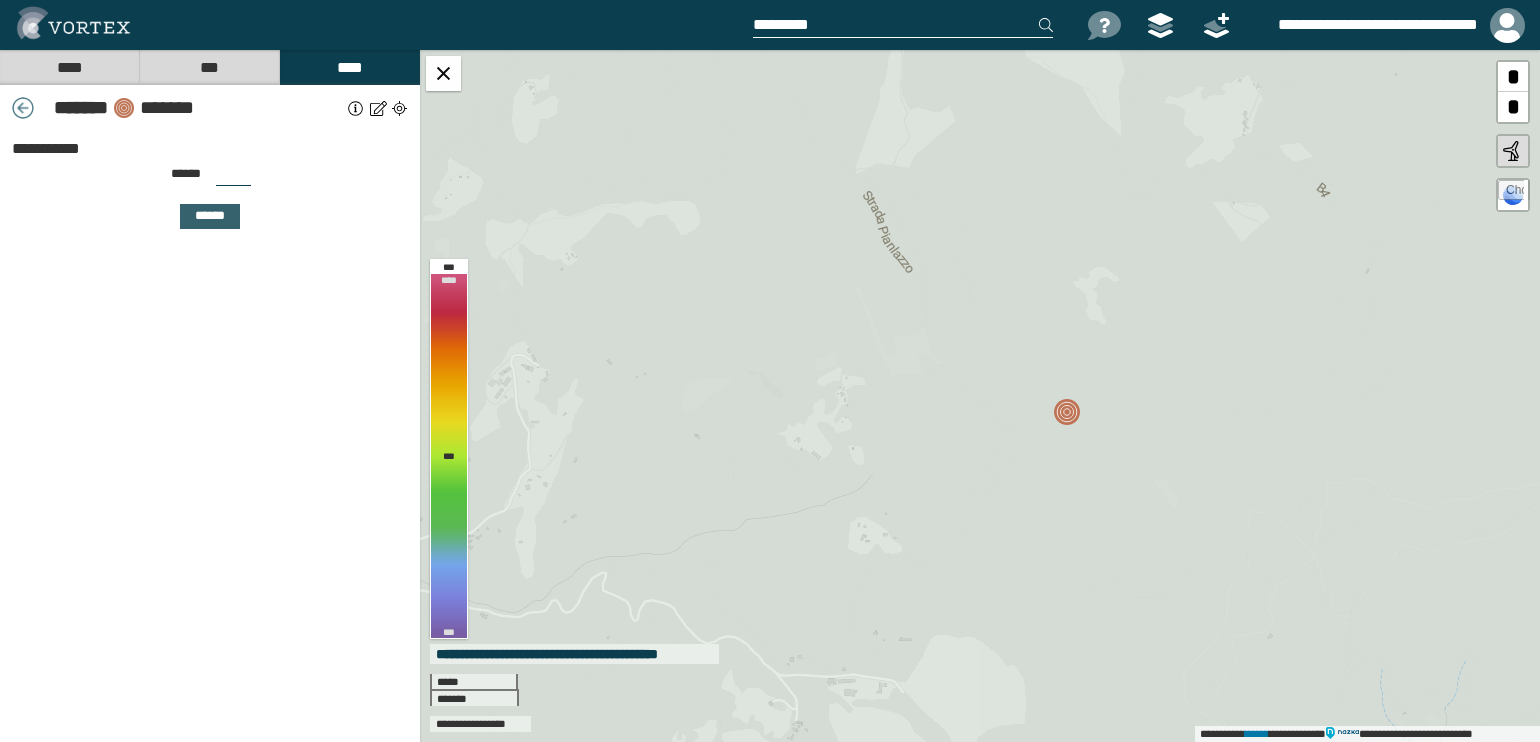 click on "******" at bounding box center [210, 216] 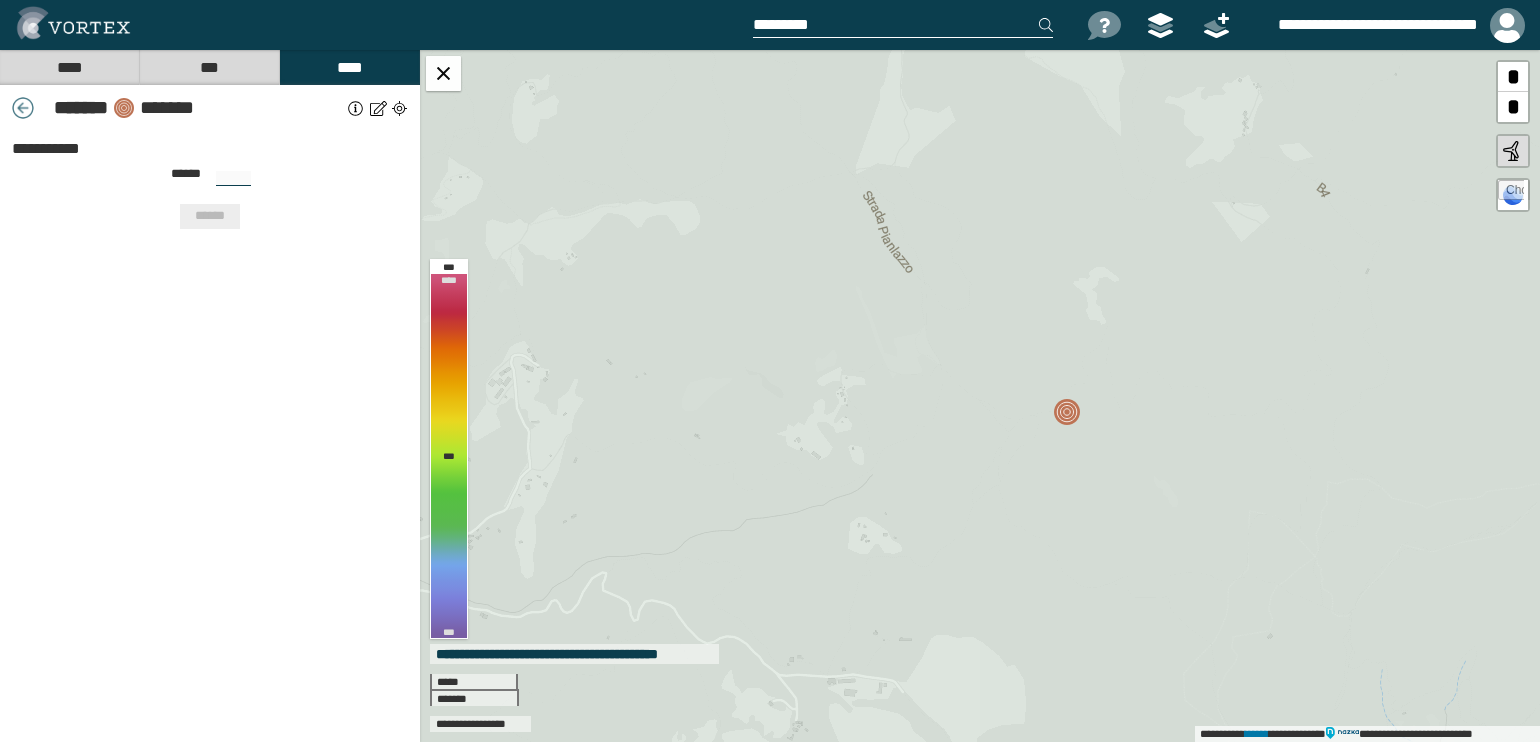 type on "***" 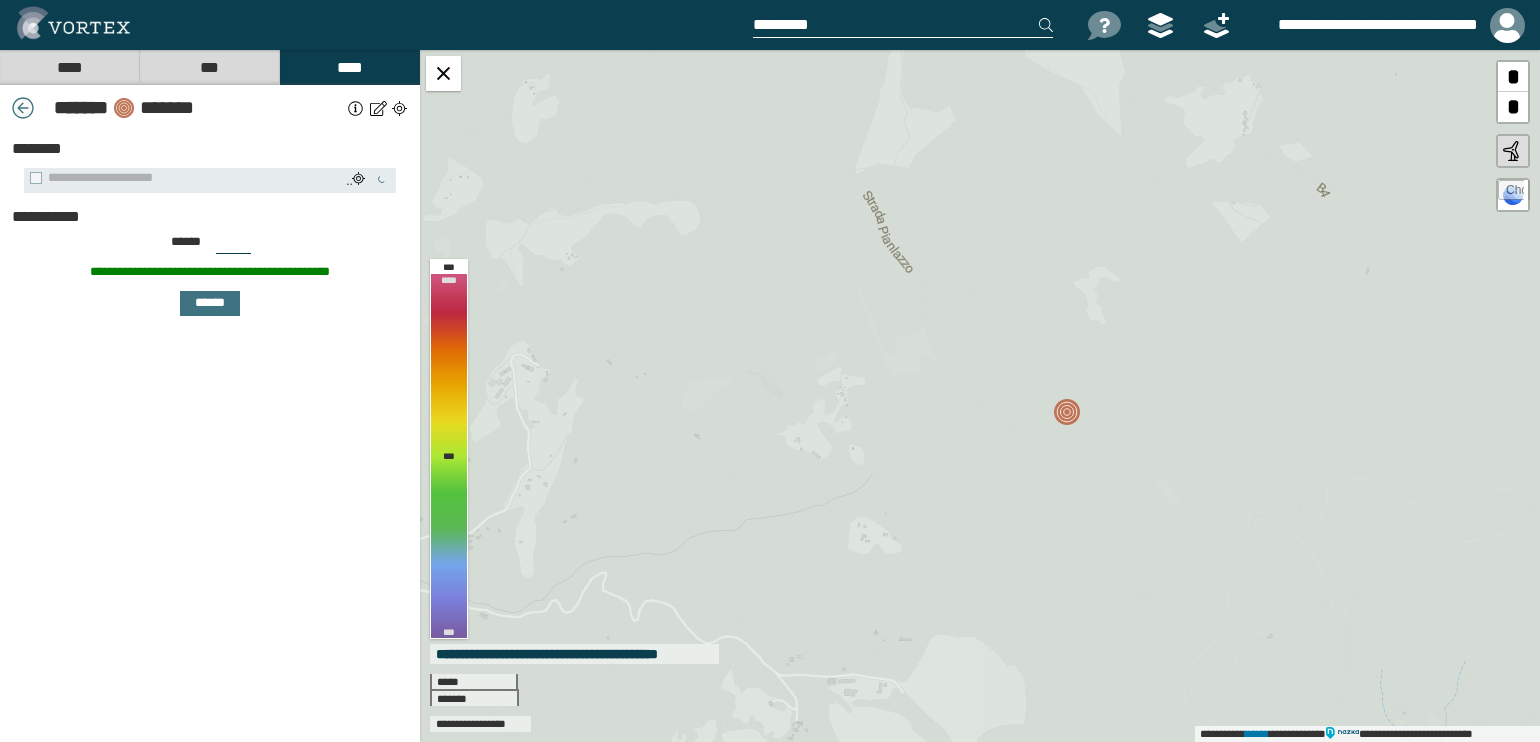 click at bounding box center [23, 108] 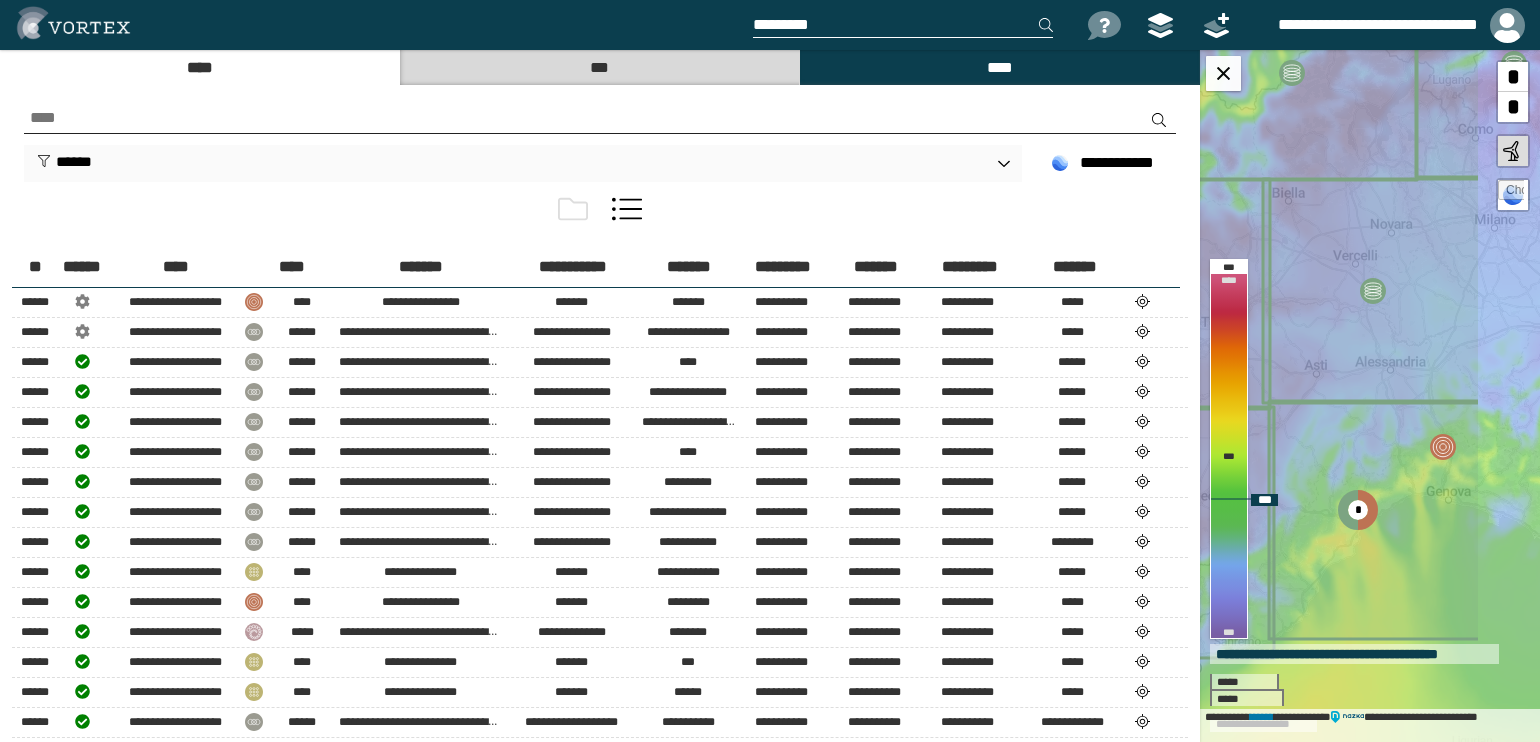drag, startPoint x: 1481, startPoint y: 530, endPoint x: 1385, endPoint y: 532, distance: 96.02083 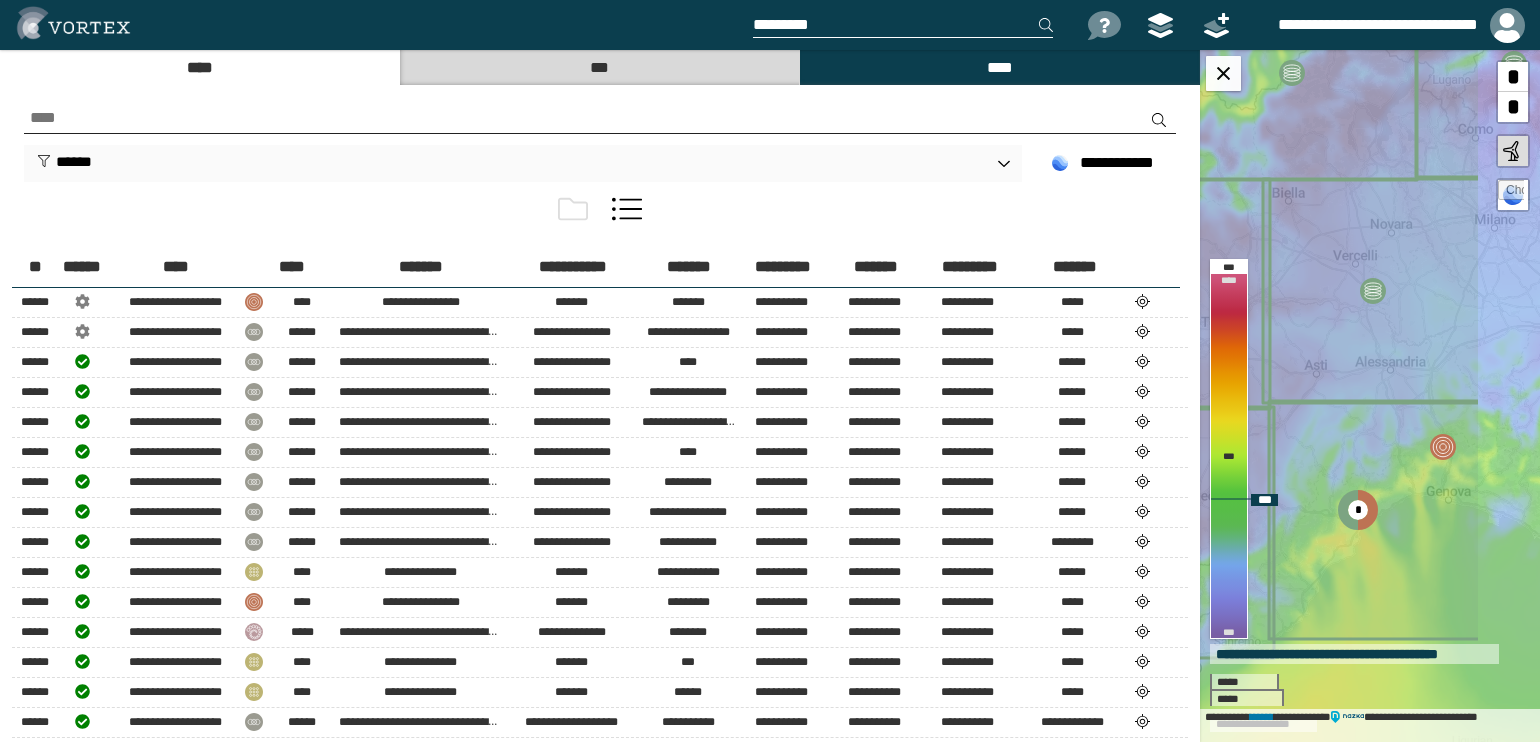 click 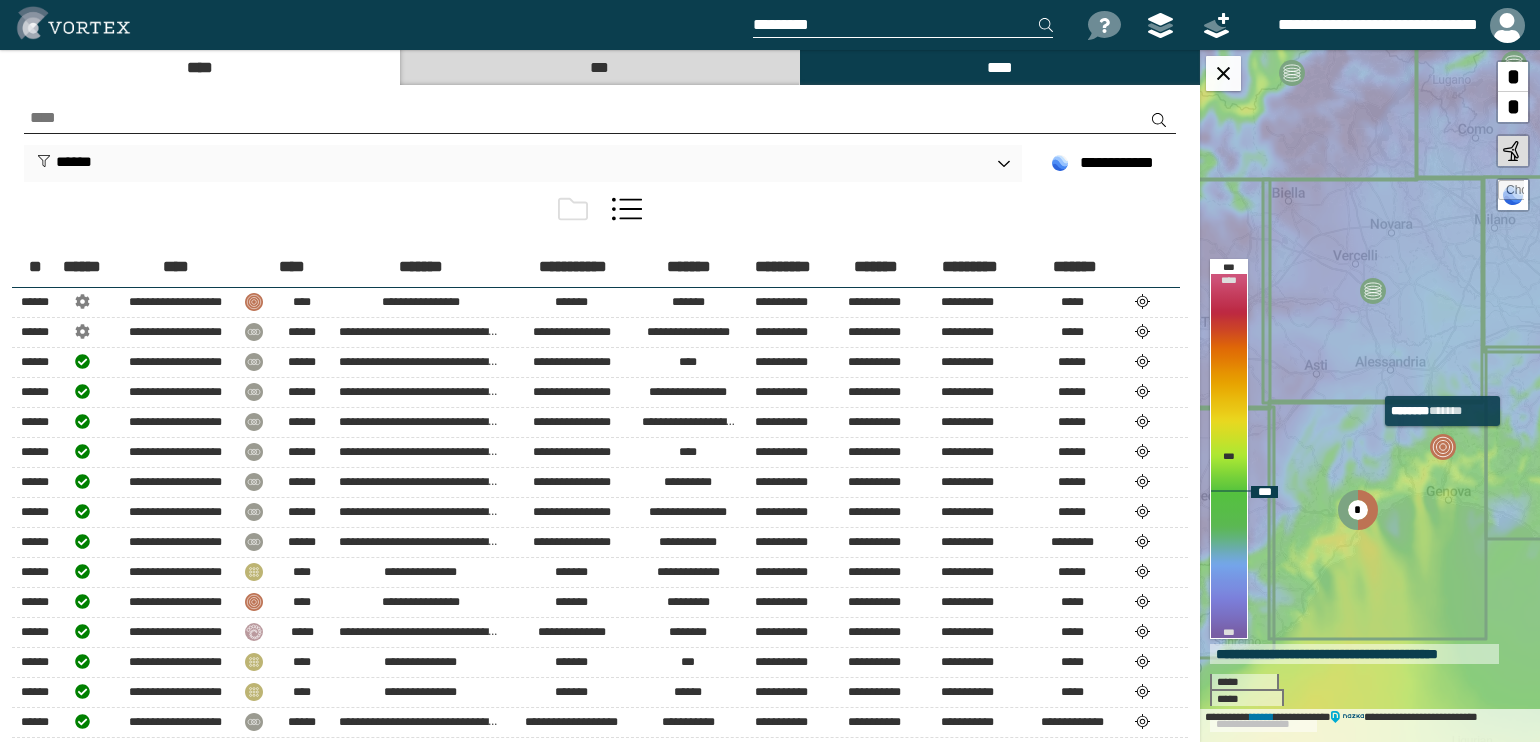click at bounding box center [1443, 447] 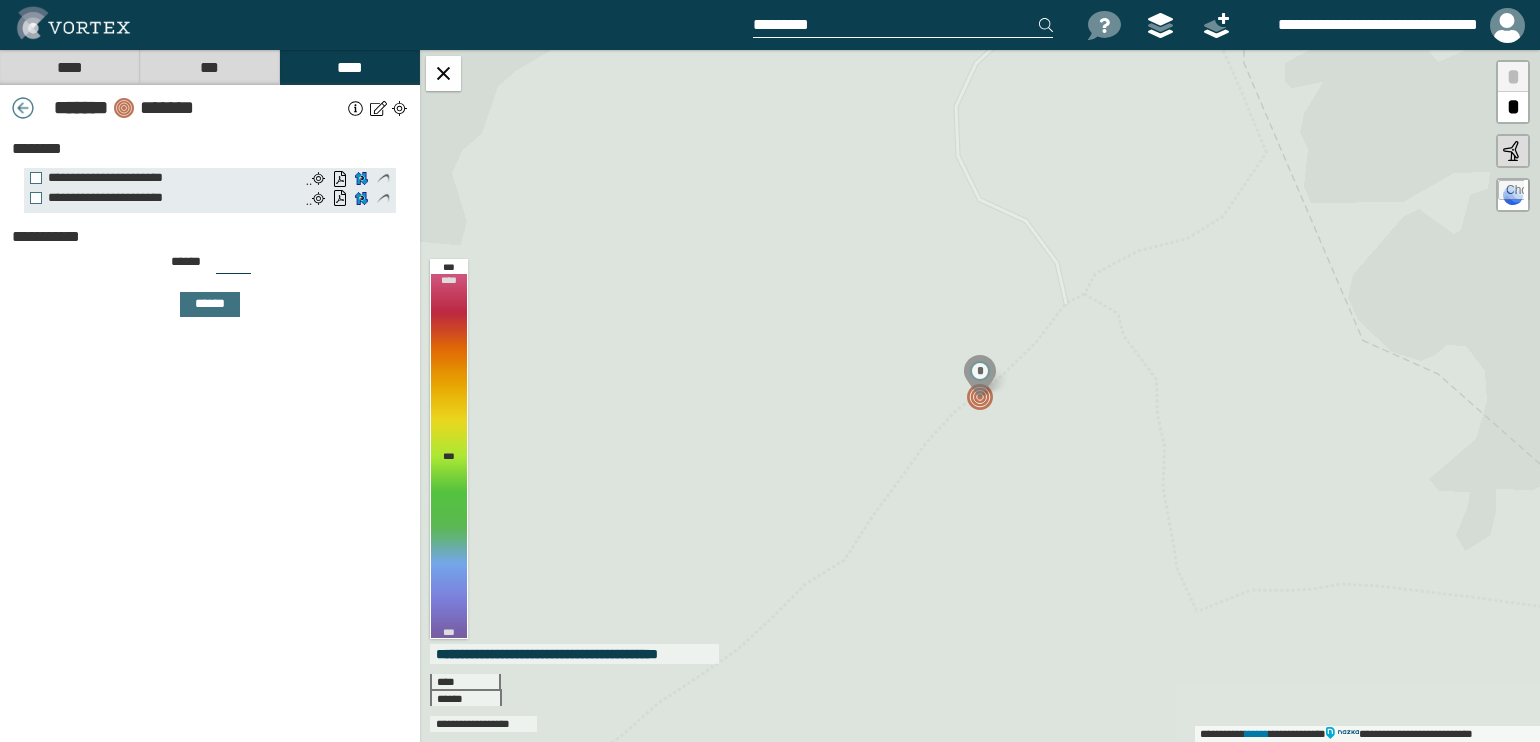 click at bounding box center [356, 108] 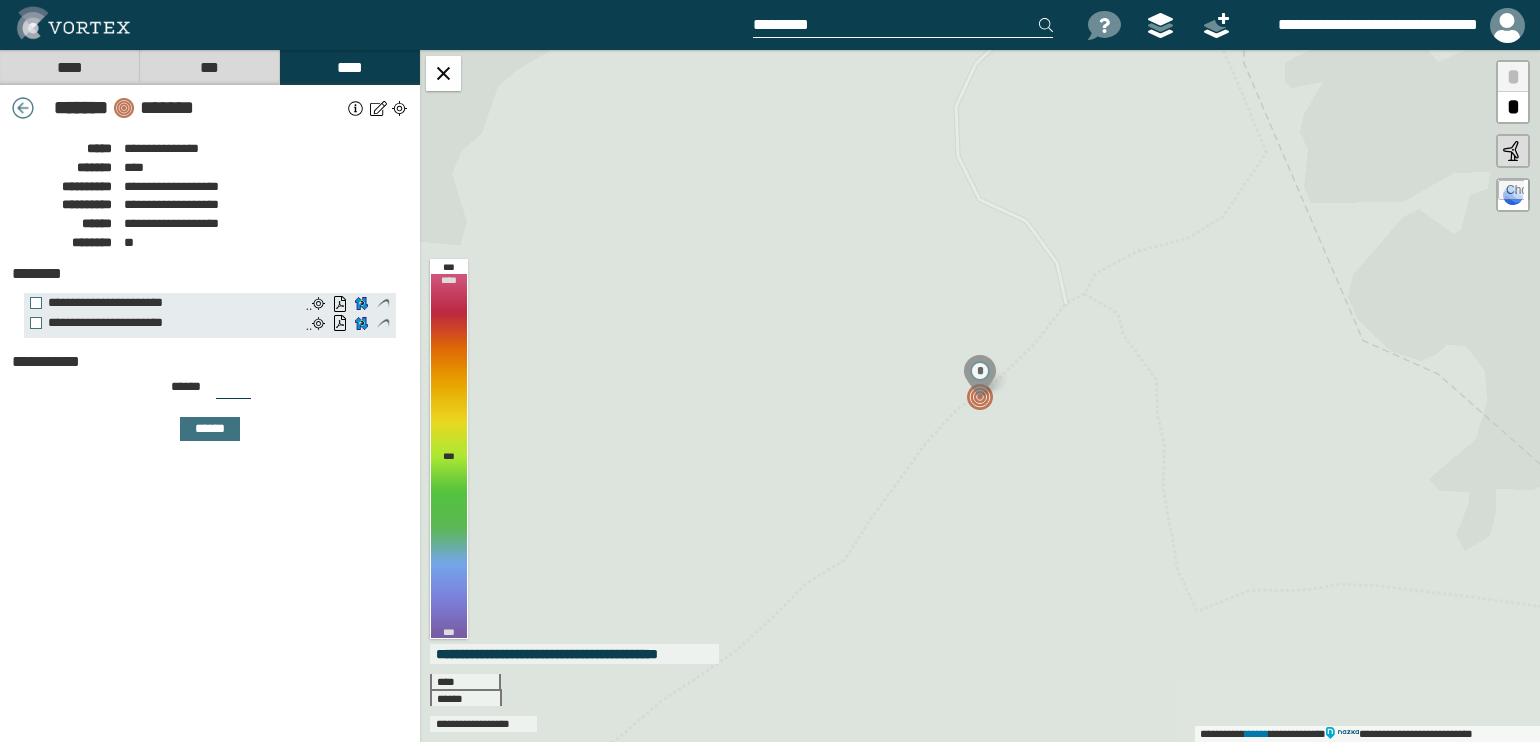 click on "* ******" at bounding box center (77, 108) 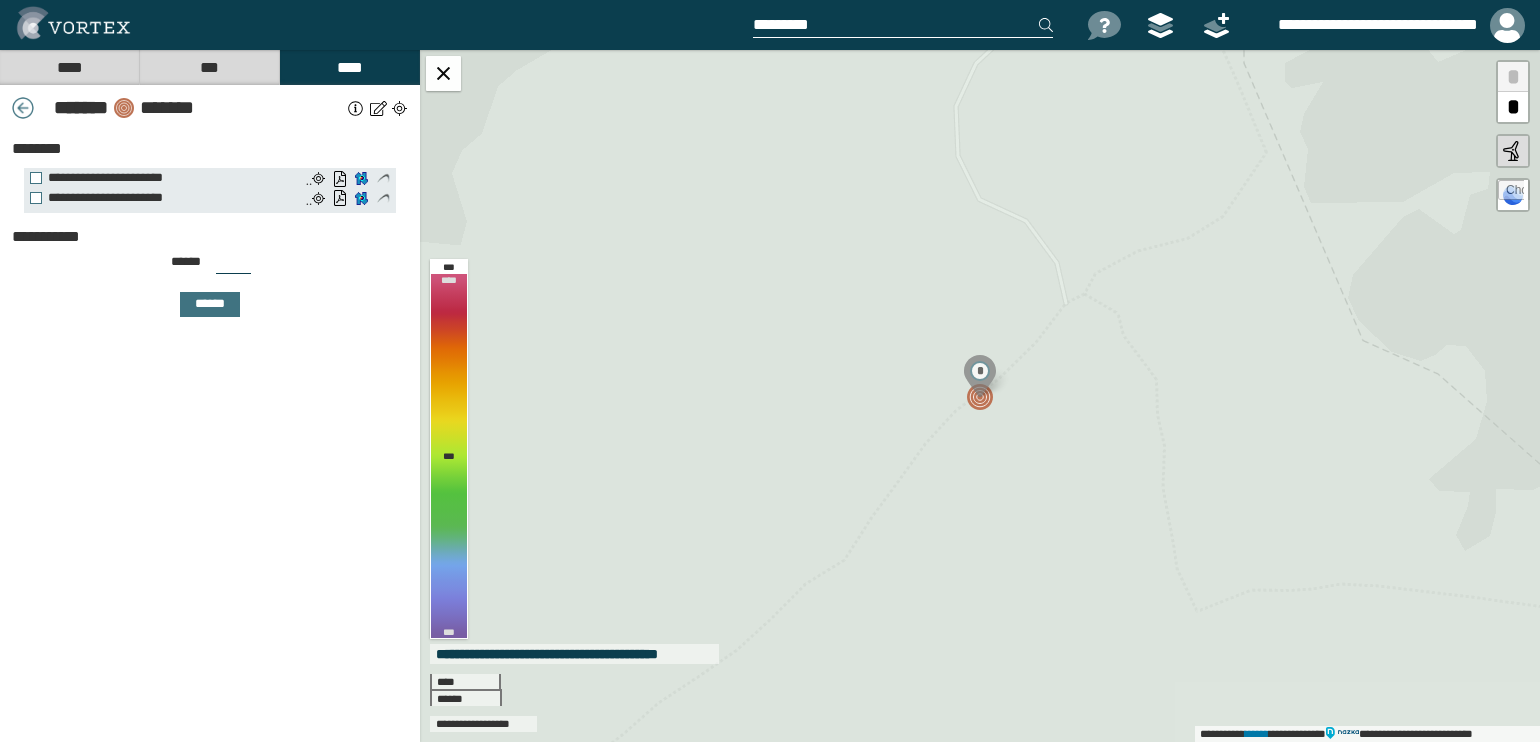 click at bounding box center [378, 108] 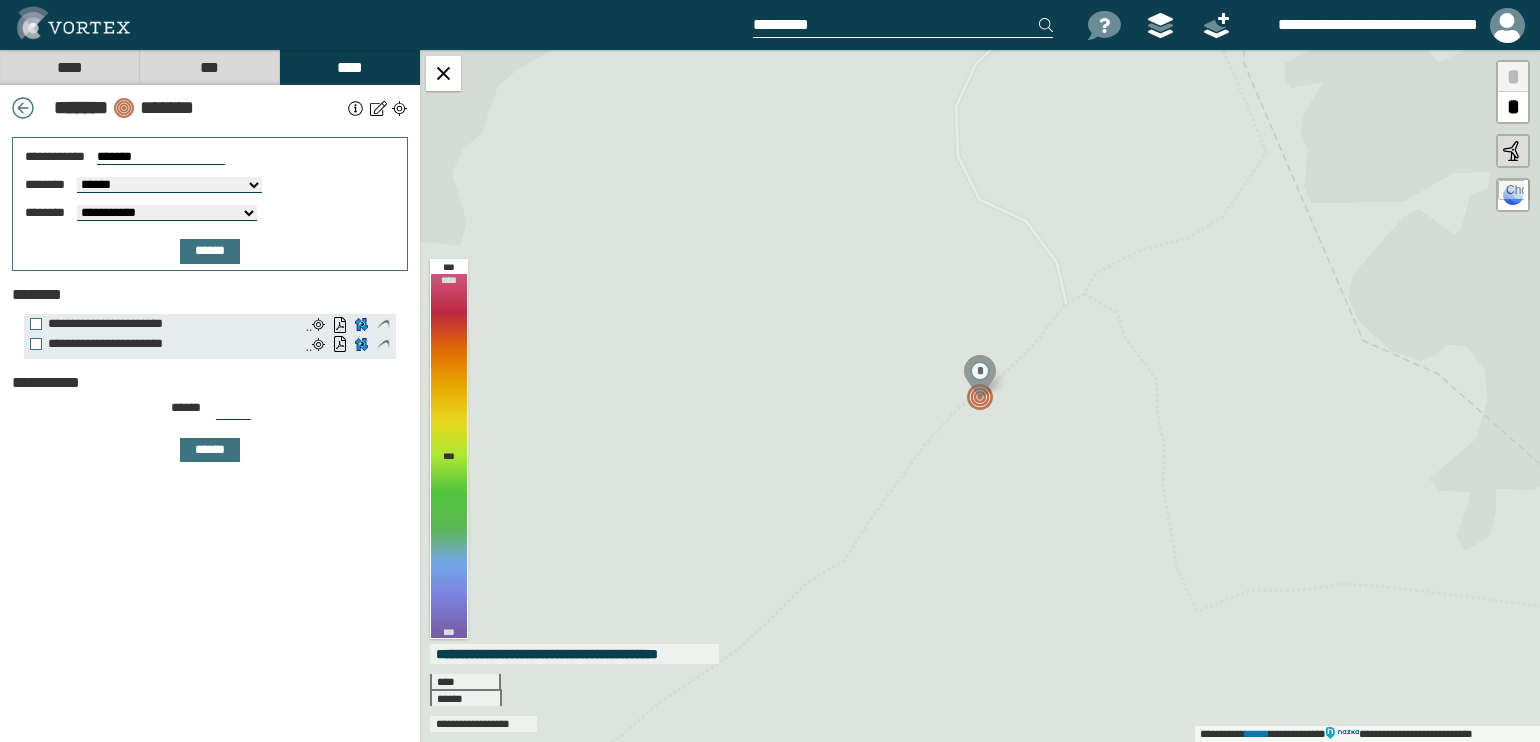 click at bounding box center [23, 108] 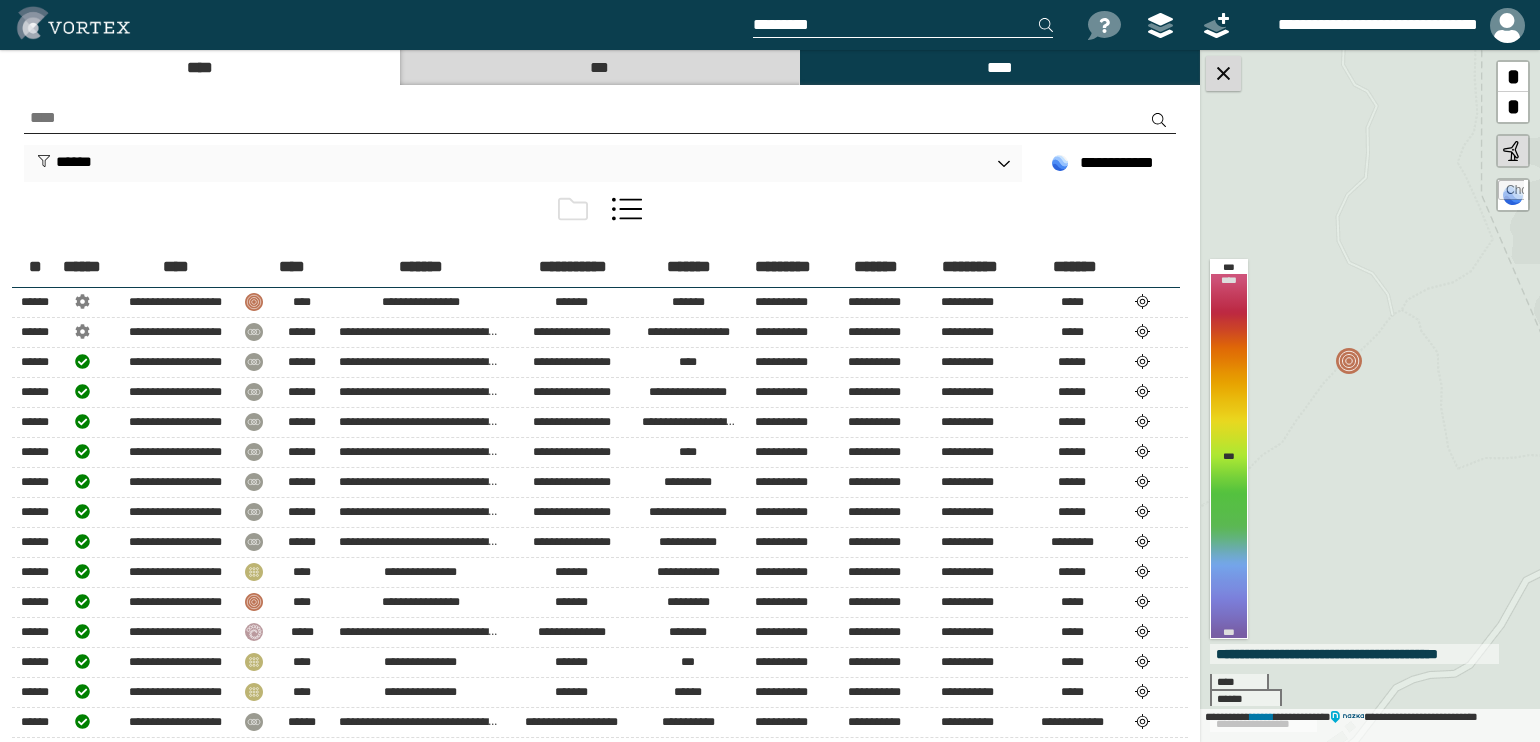 click at bounding box center (1223, 73) 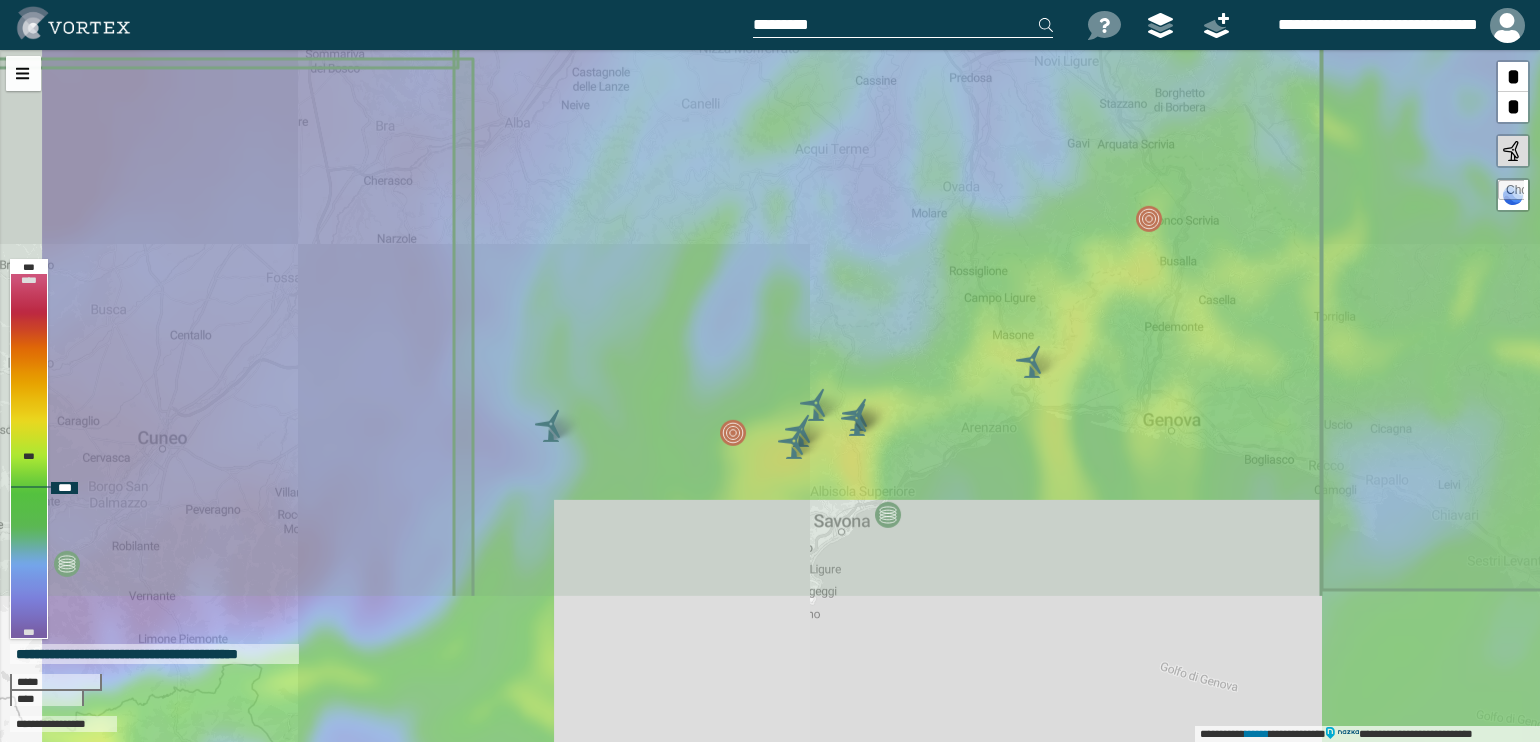 drag, startPoint x: 1034, startPoint y: 542, endPoint x: 1160, endPoint y: 339, distance: 238.92467 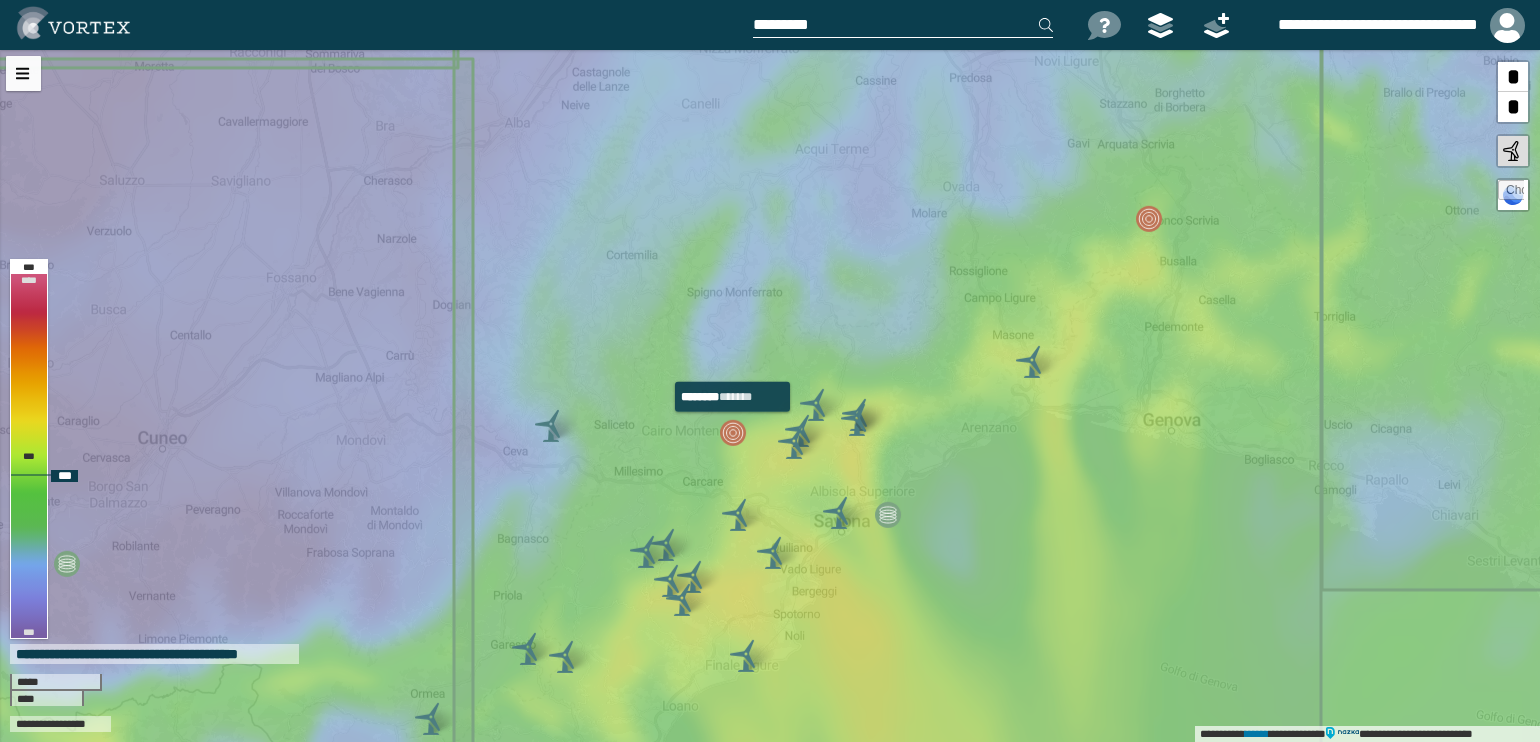 click at bounding box center [733, 433] 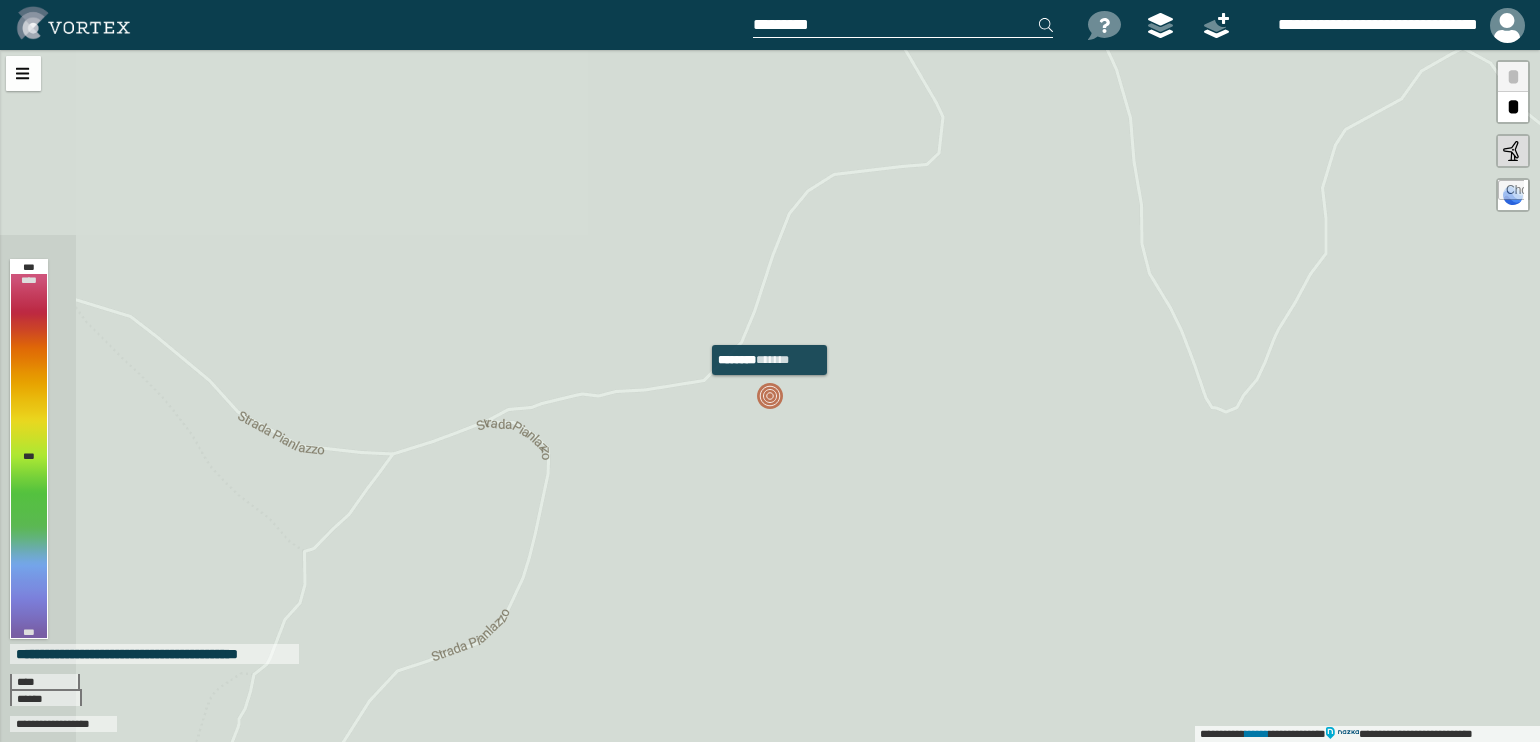 click at bounding box center (770, 396) 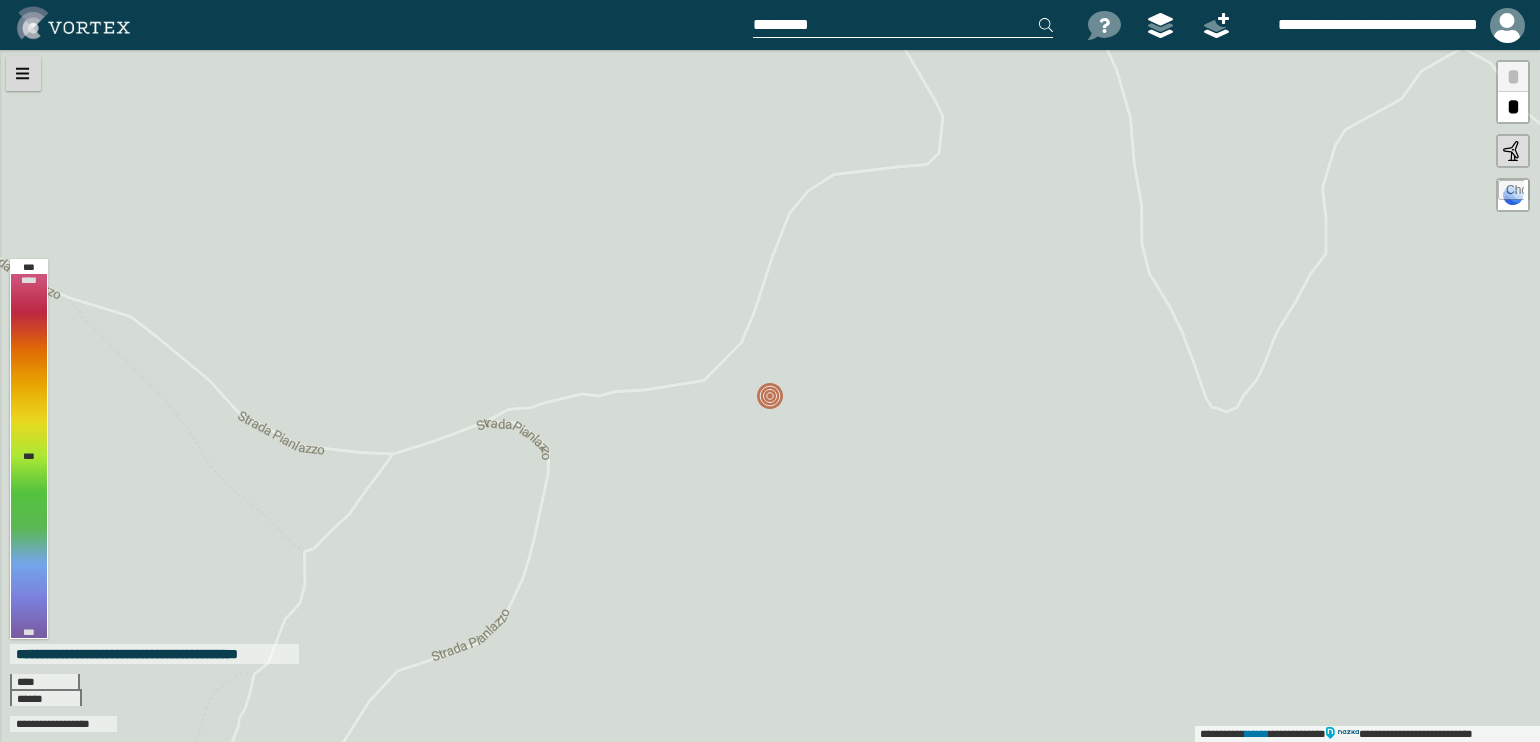 click at bounding box center (23, 73) 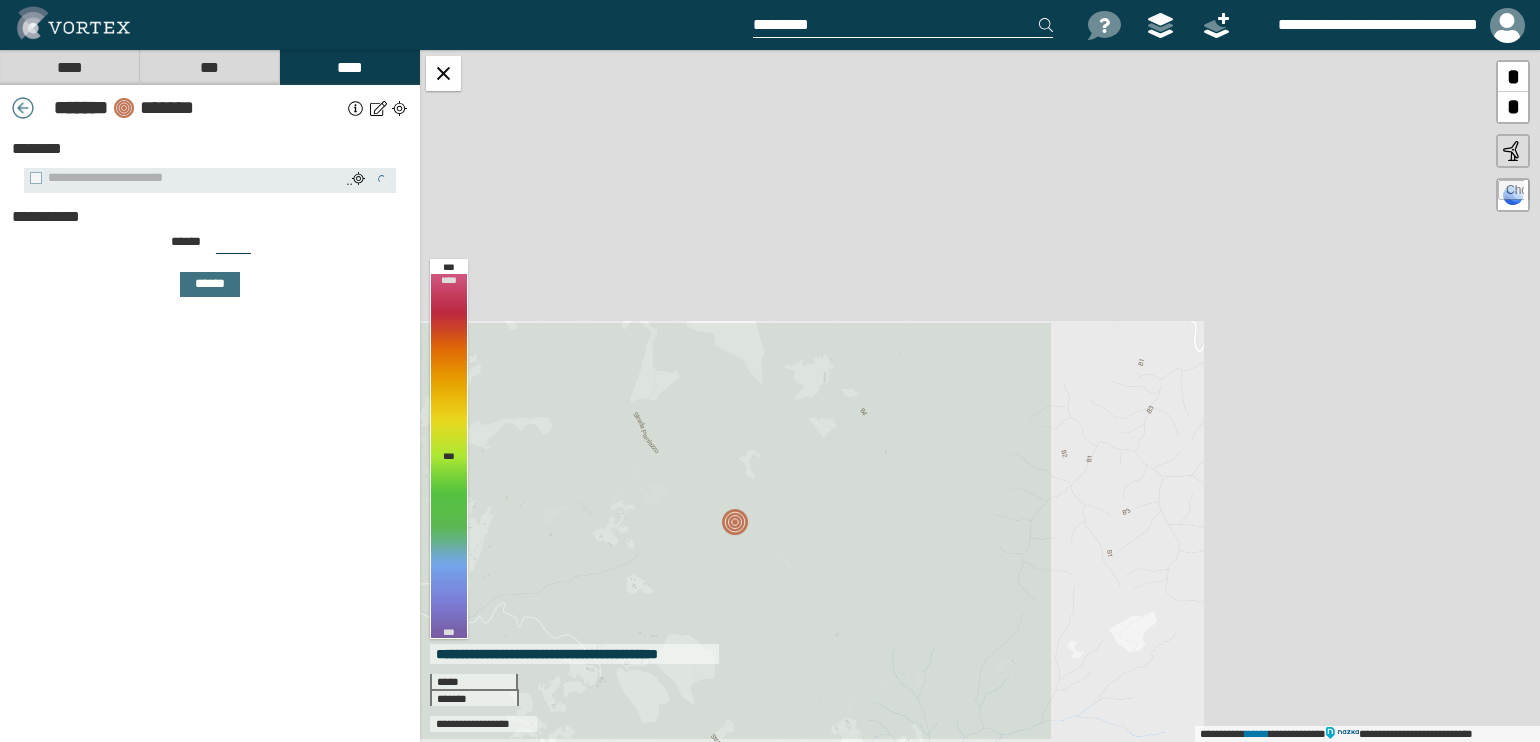 drag, startPoint x: 890, startPoint y: 519, endPoint x: 731, endPoint y: 550, distance: 161.99382 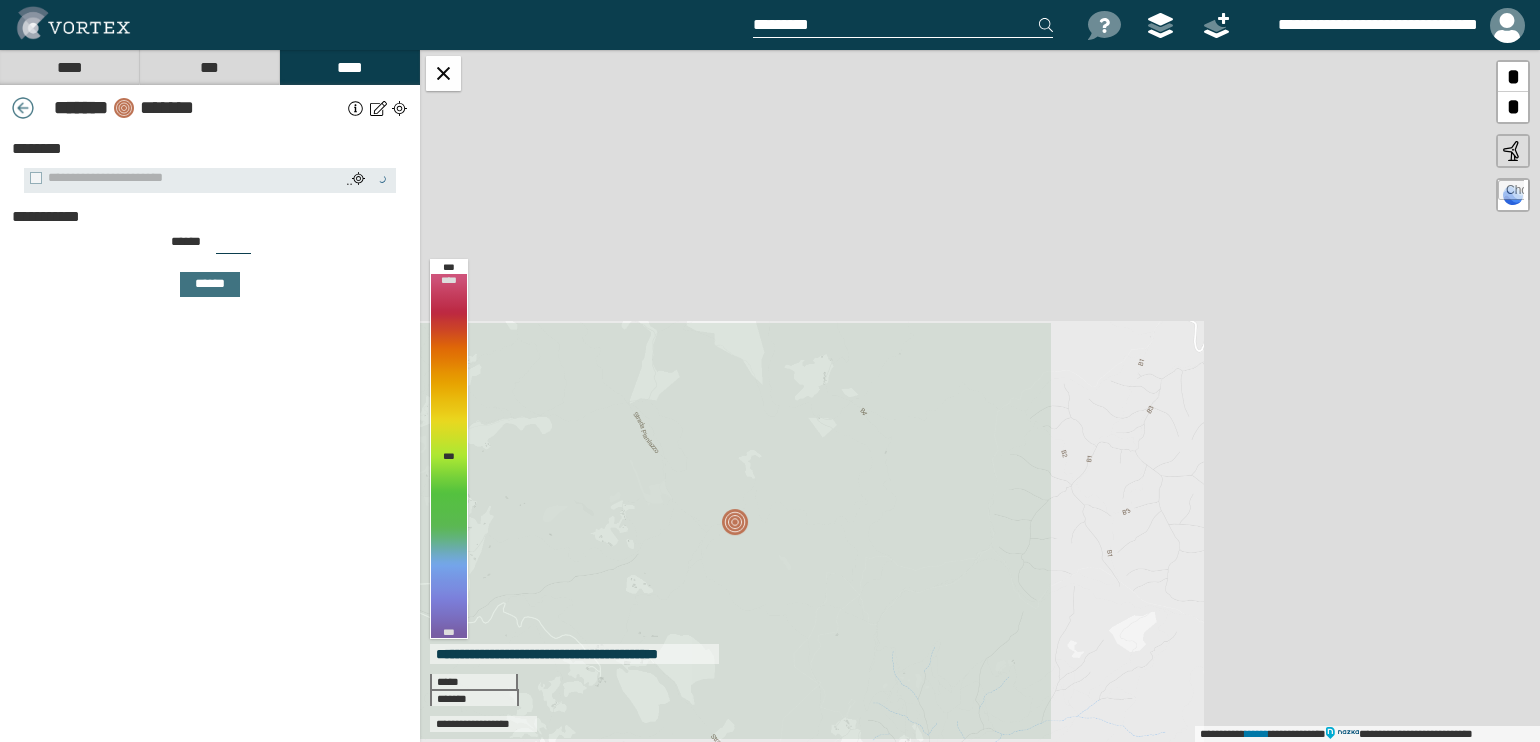 click 